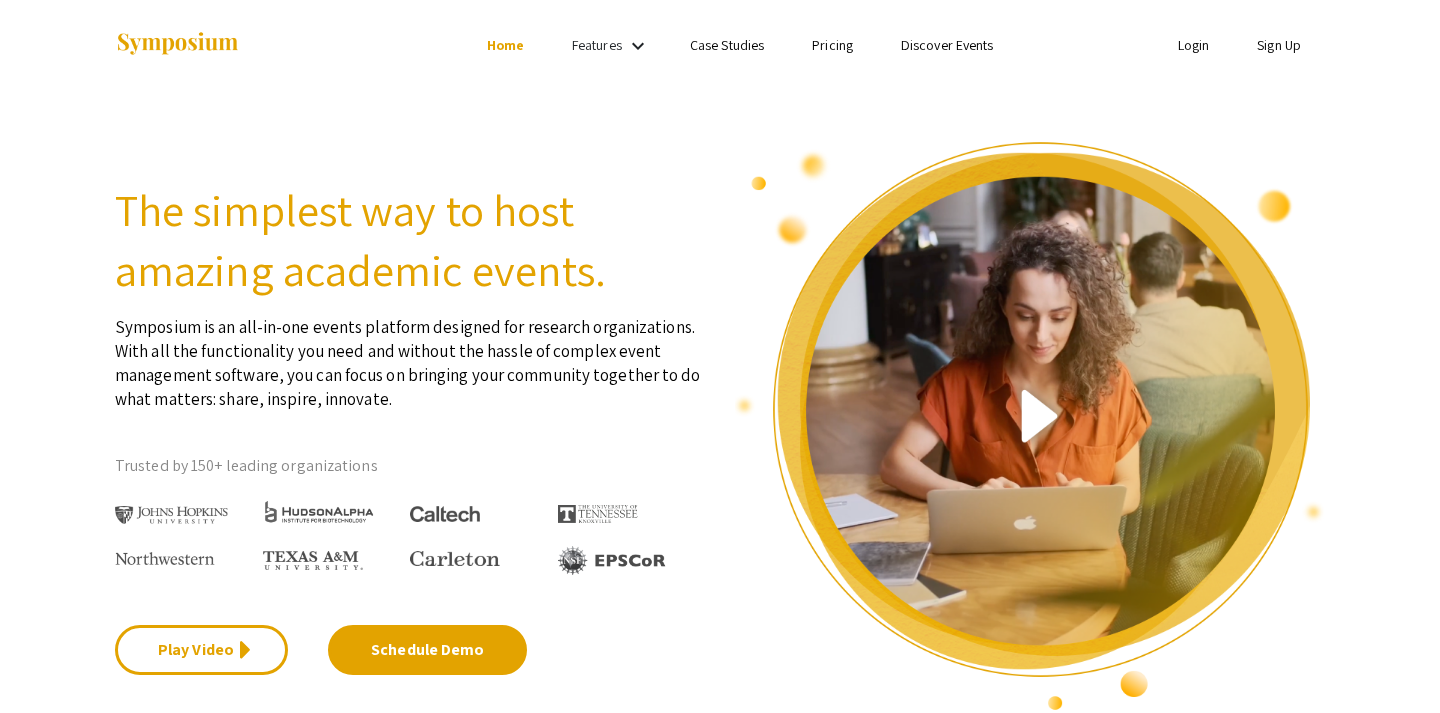 scroll, scrollTop: 0, scrollLeft: 0, axis: both 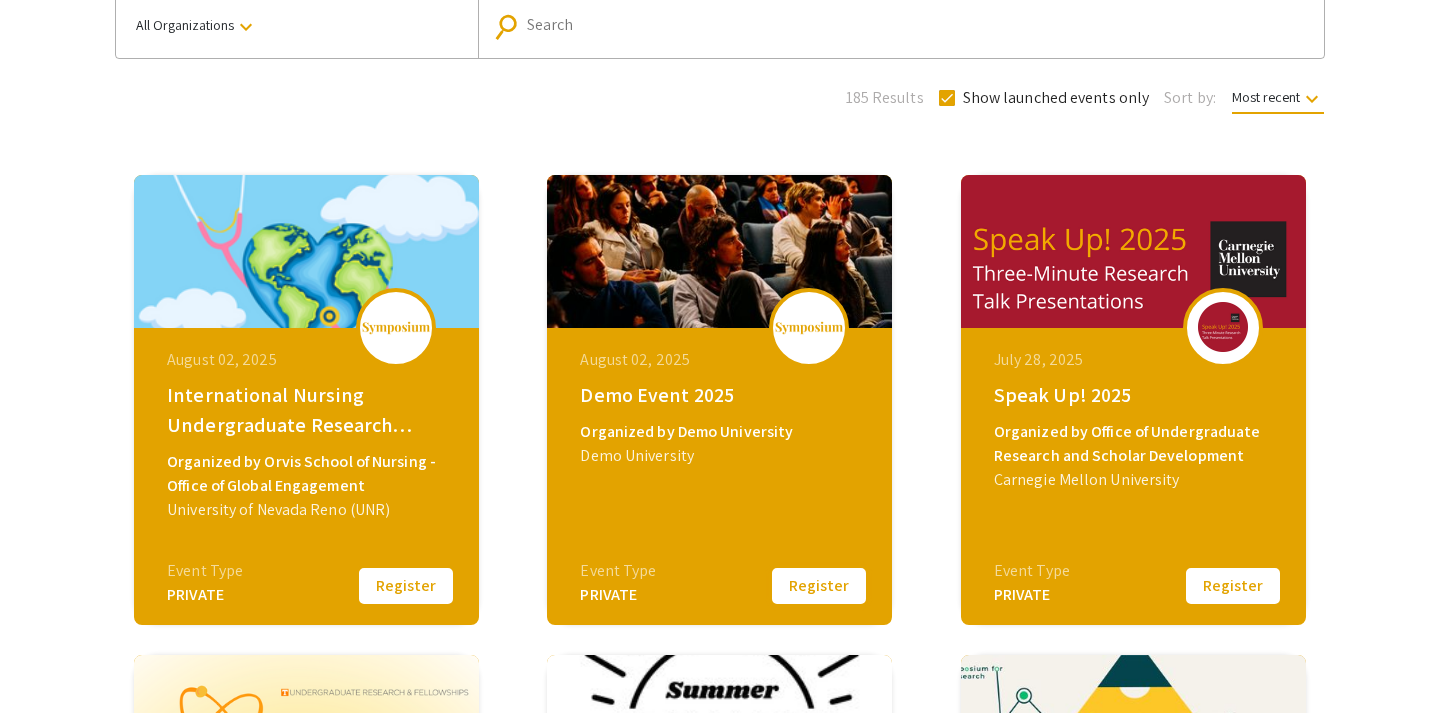 click on "Register" 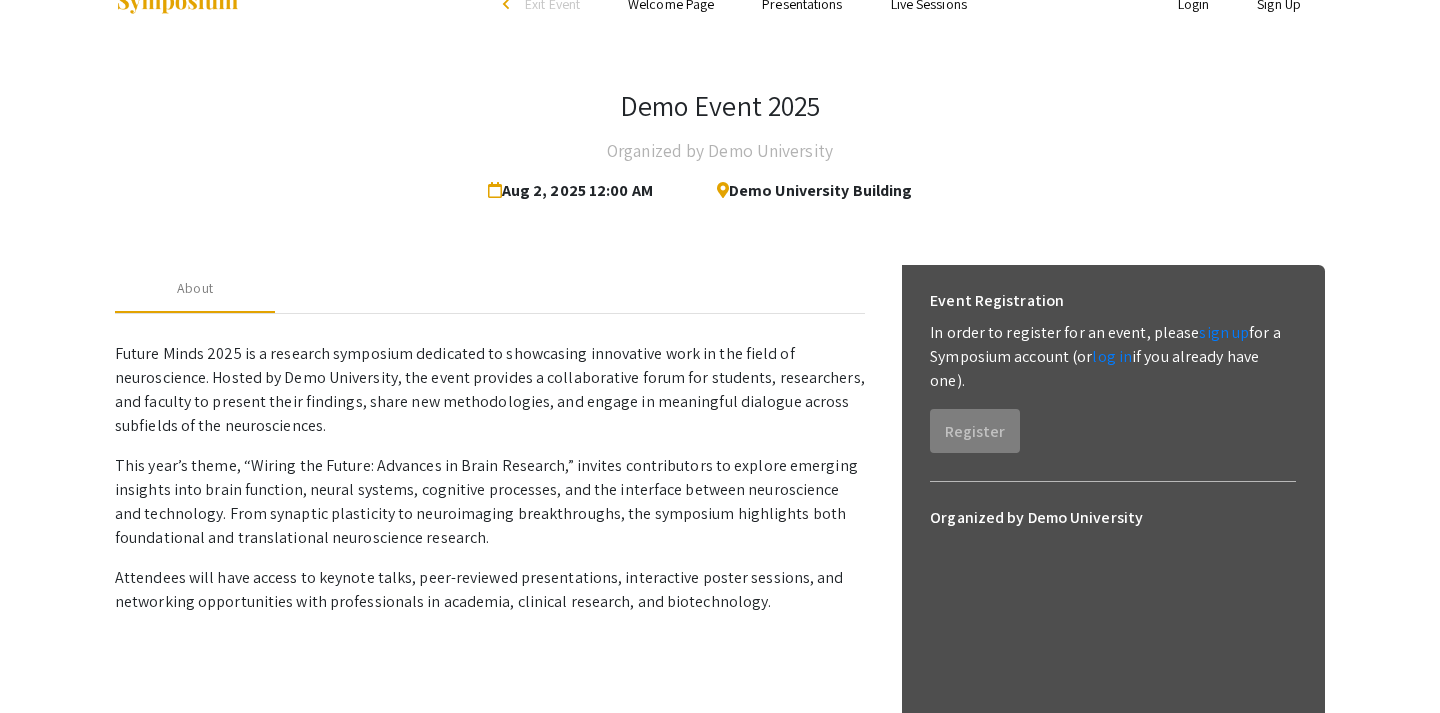 scroll, scrollTop: 0, scrollLeft: 0, axis: both 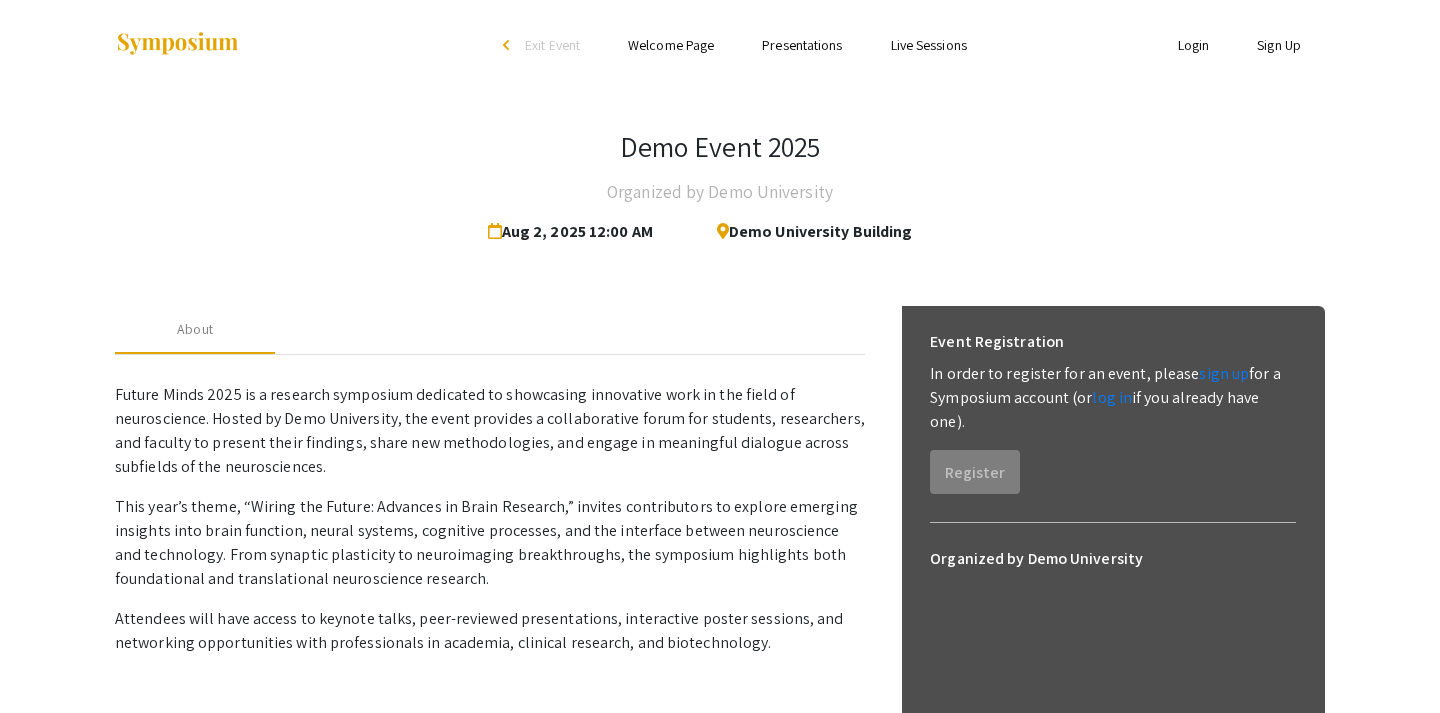 click on "Welcome Page" at bounding box center (671, 45) 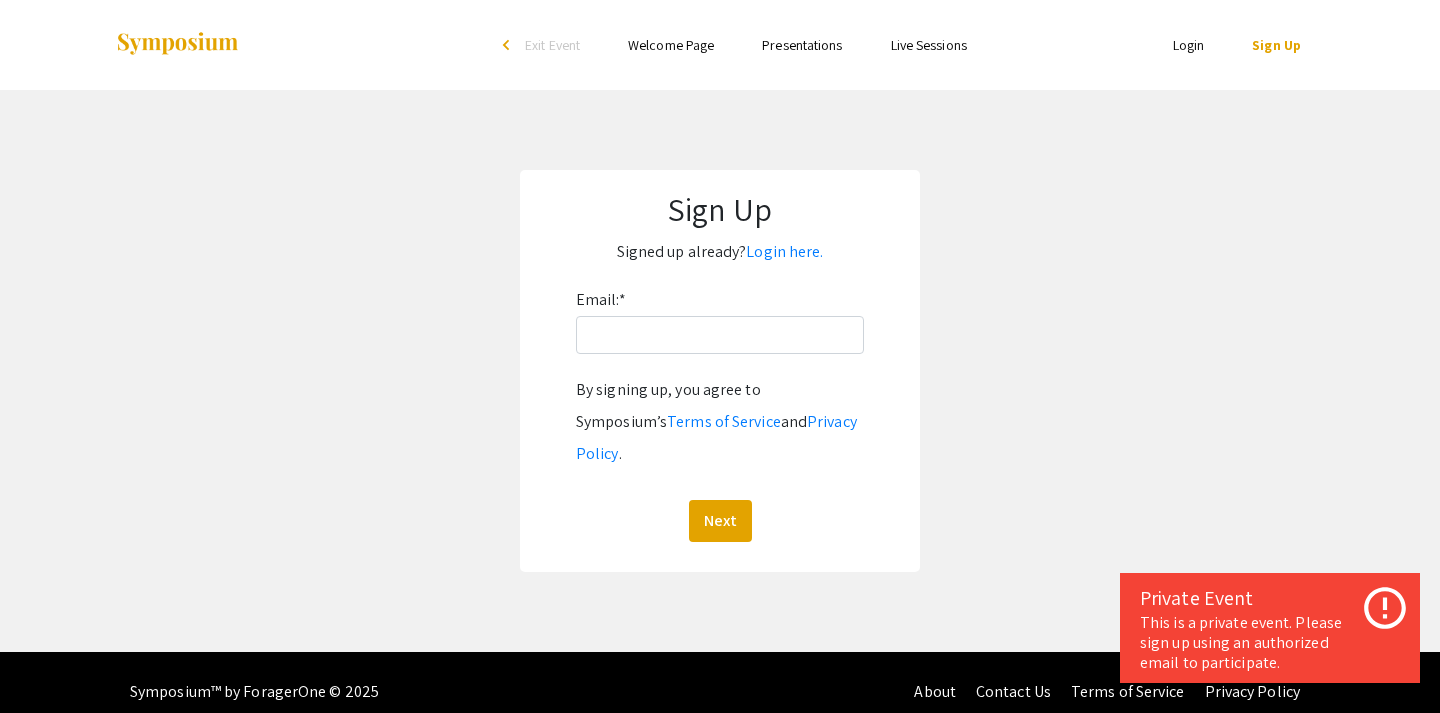 click on "Presentations" at bounding box center [802, 45] 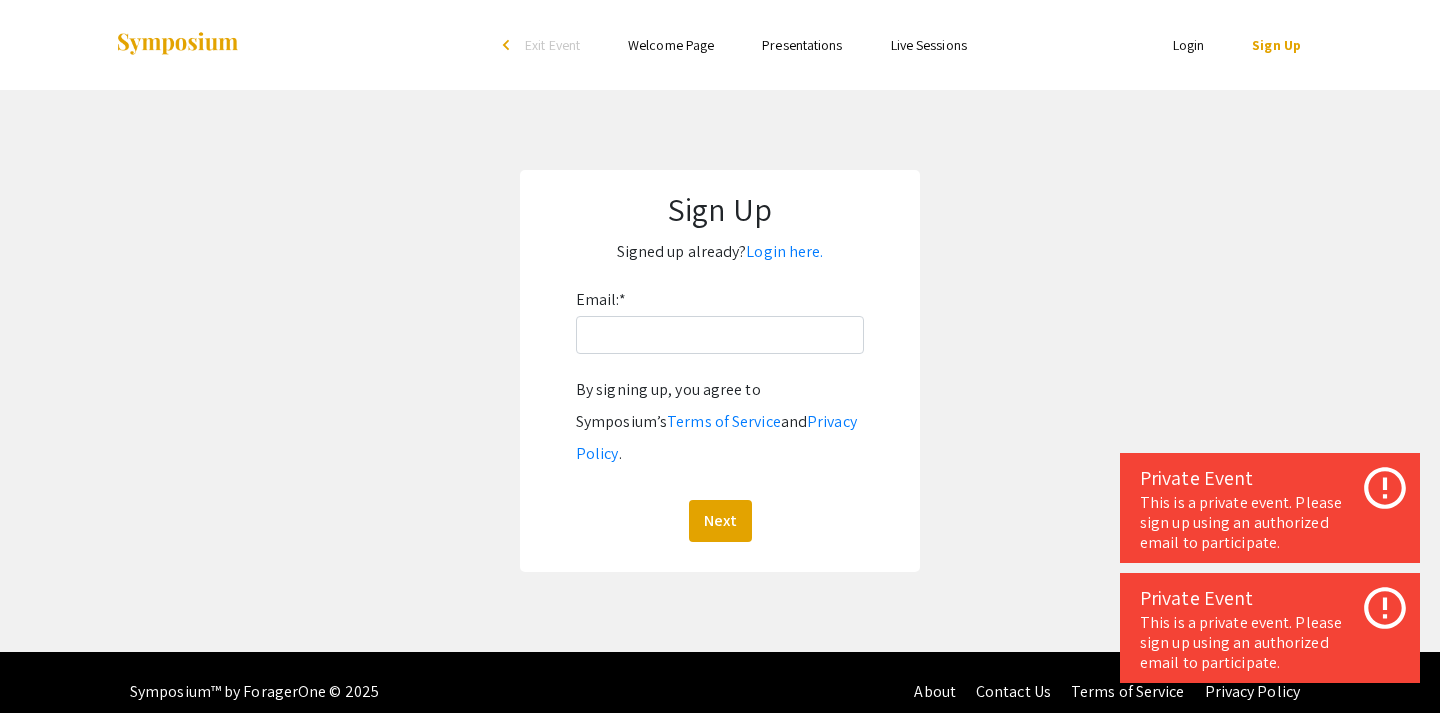 click on "Live Sessions" at bounding box center (929, 45) 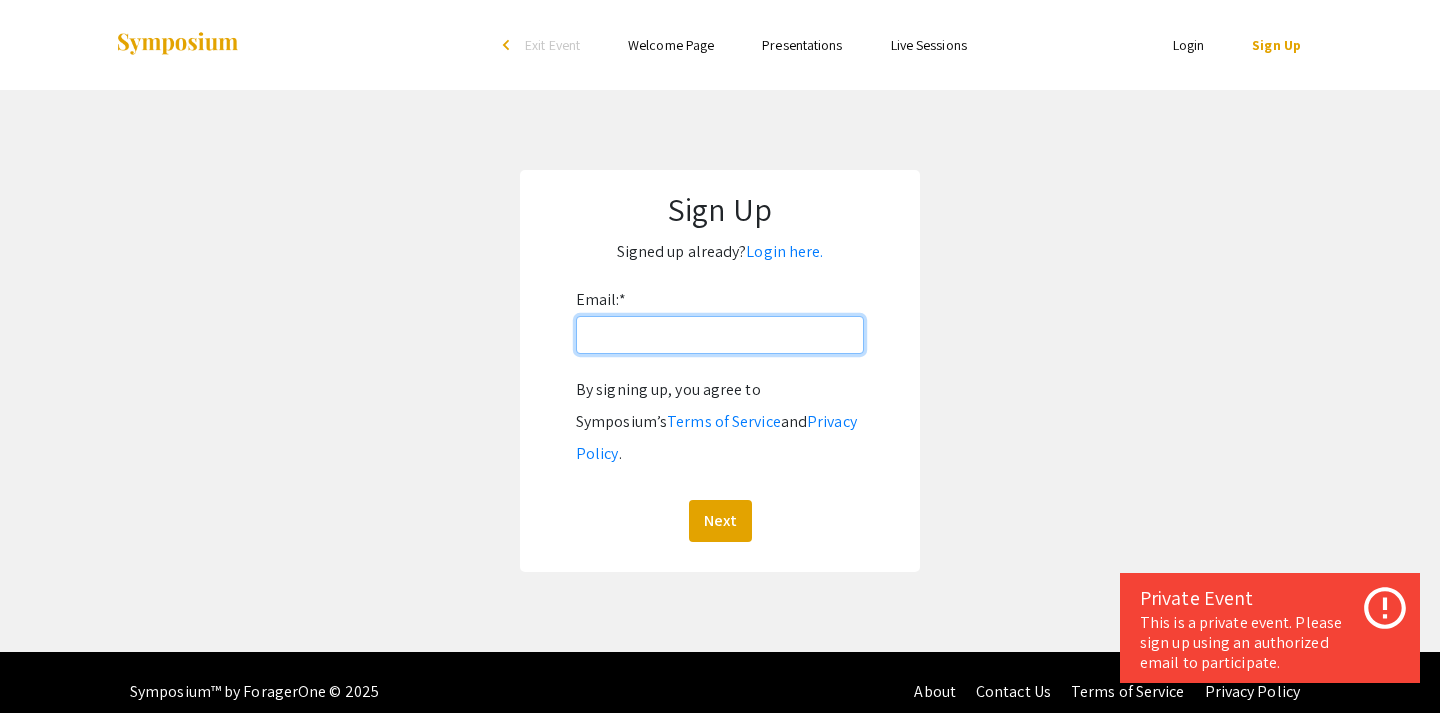 click on "Email:  *" at bounding box center [720, 335] 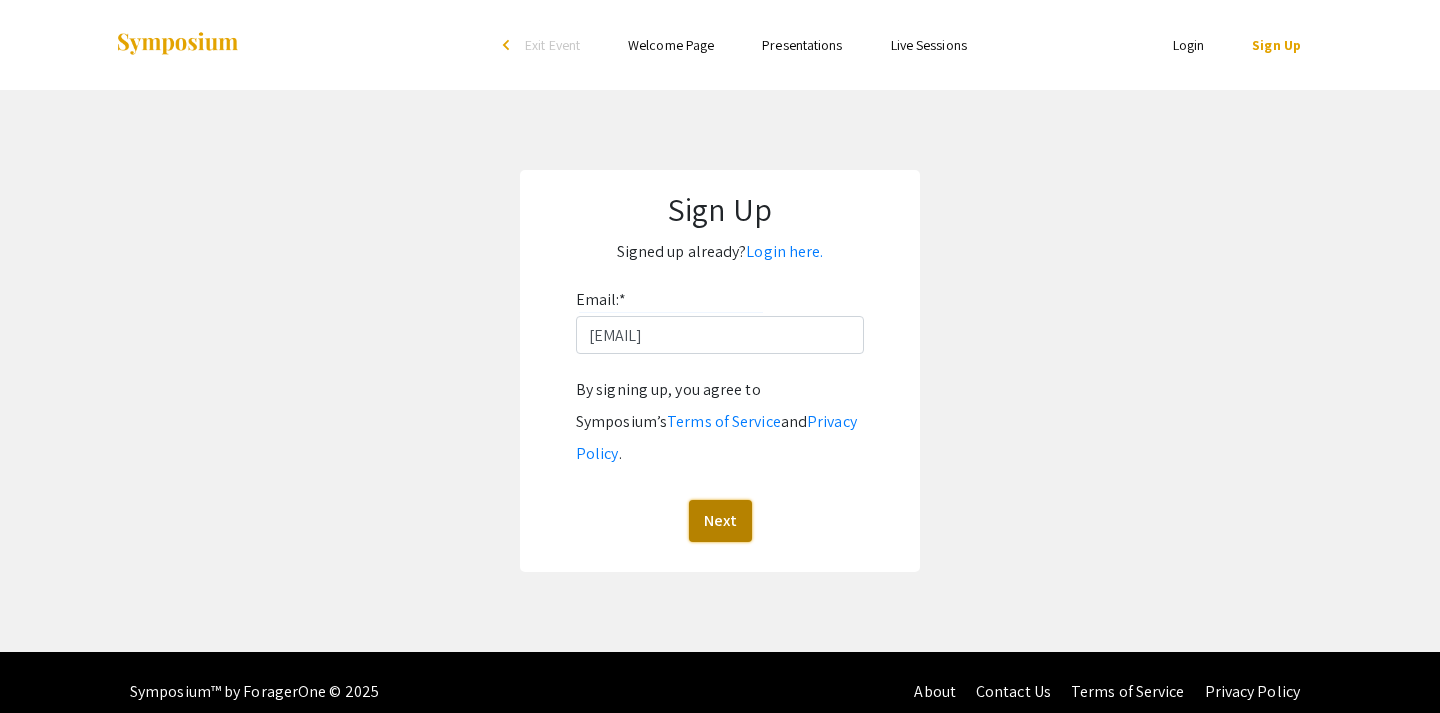 click on "Next" 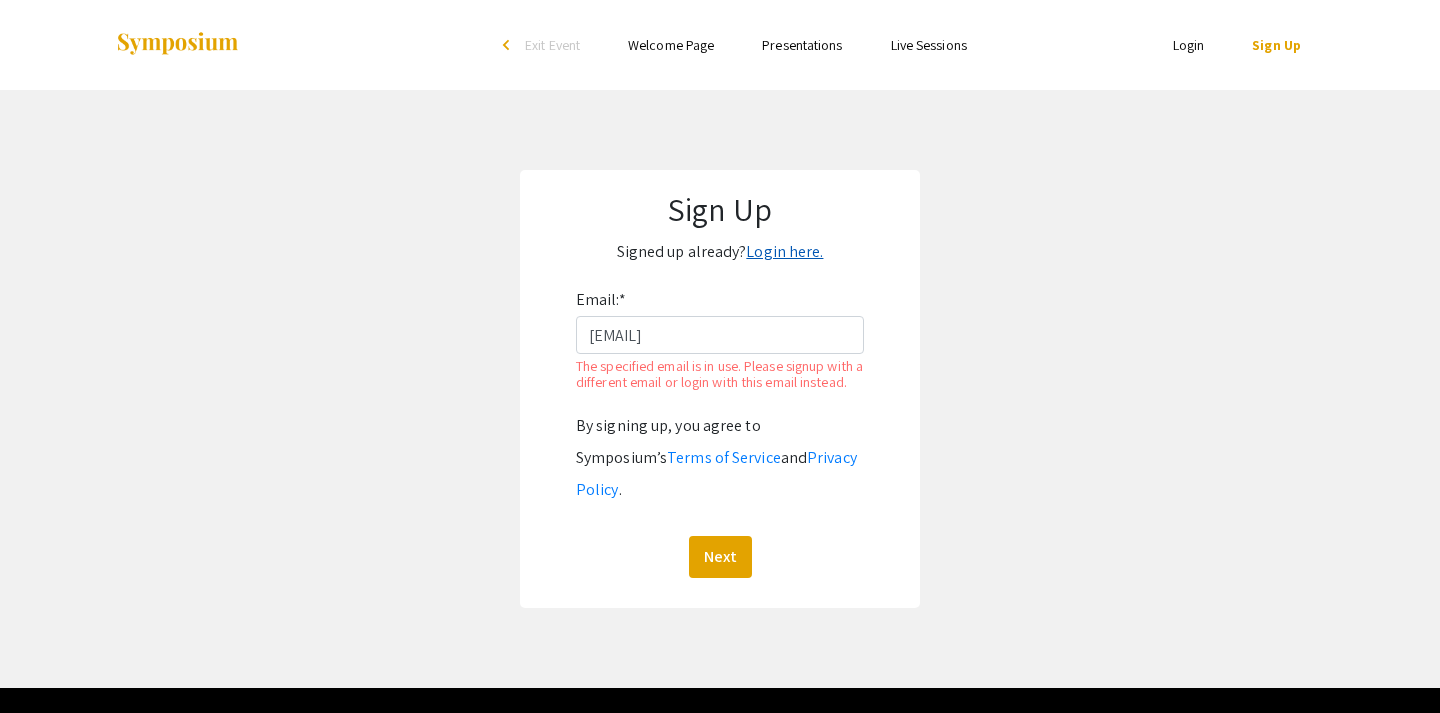click on "Login here." 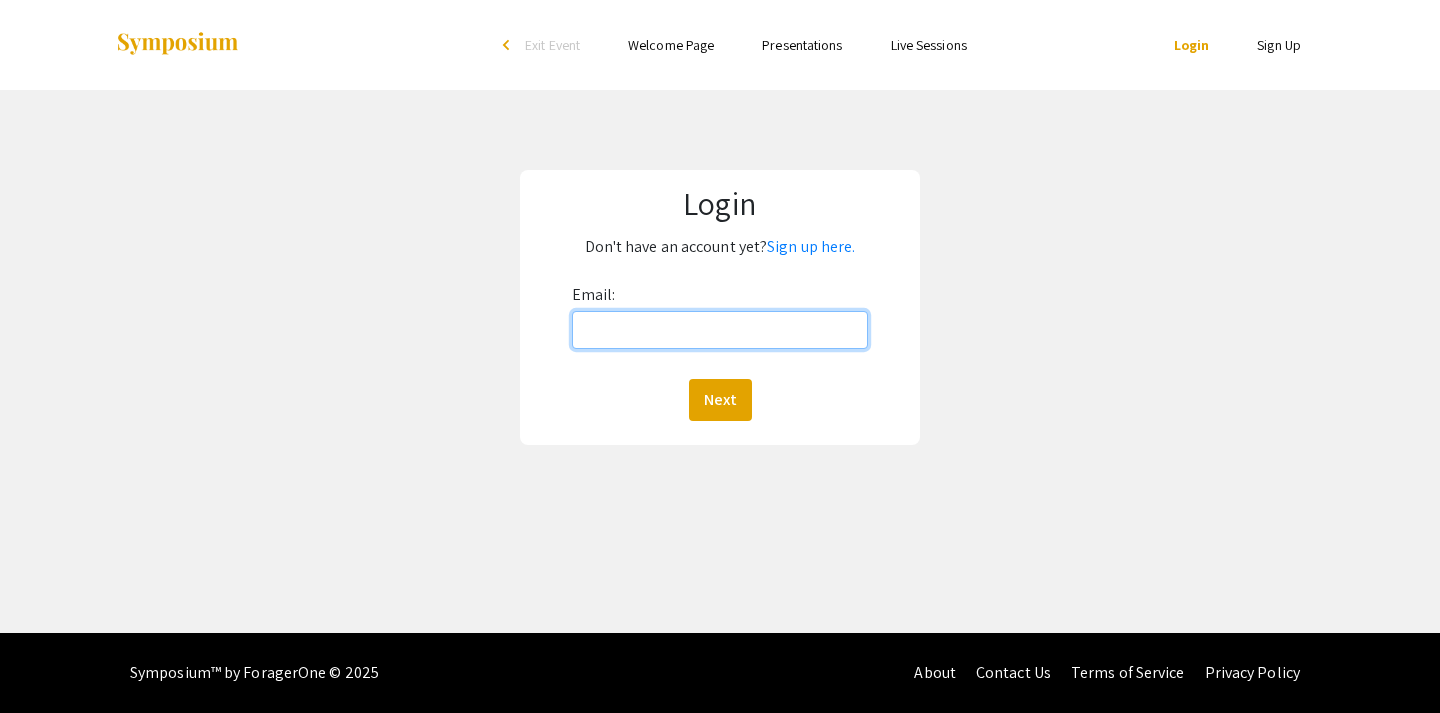 click on "Email:" at bounding box center (720, 330) 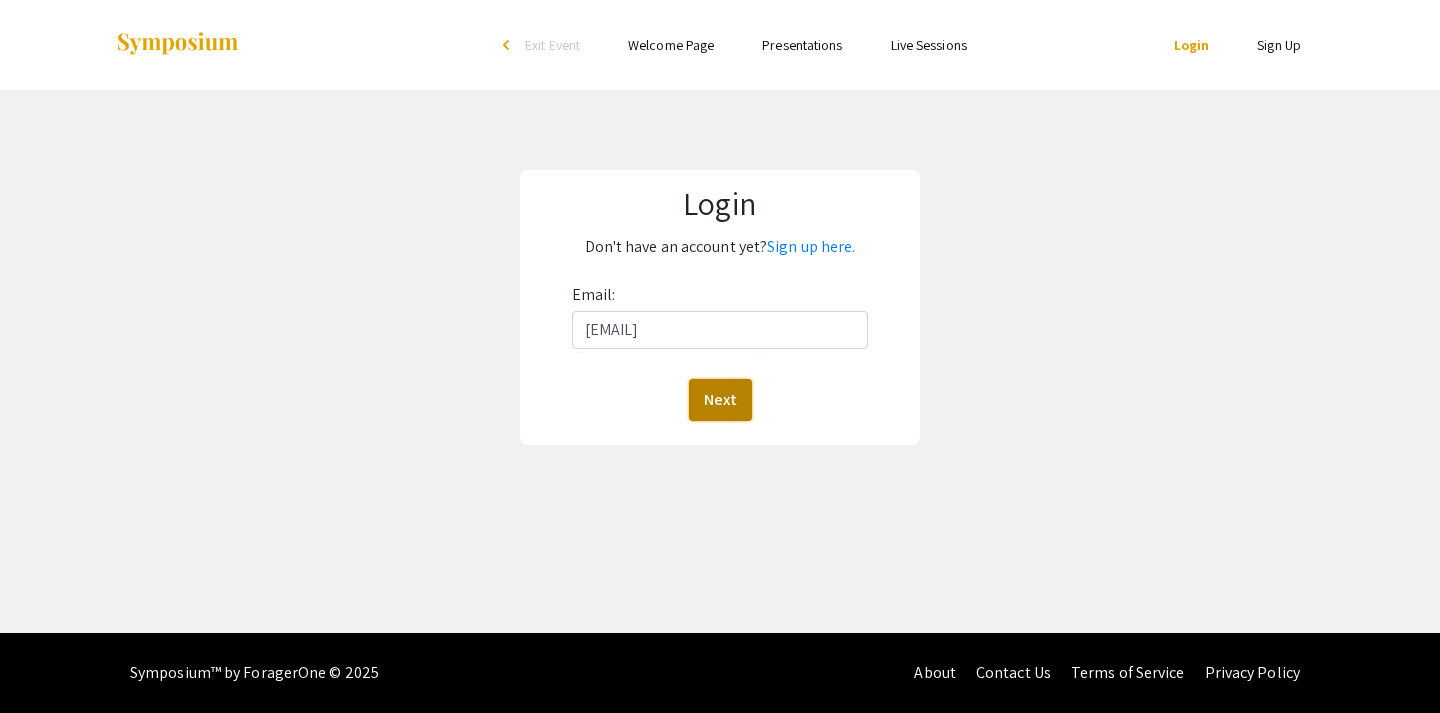 click on "Next" 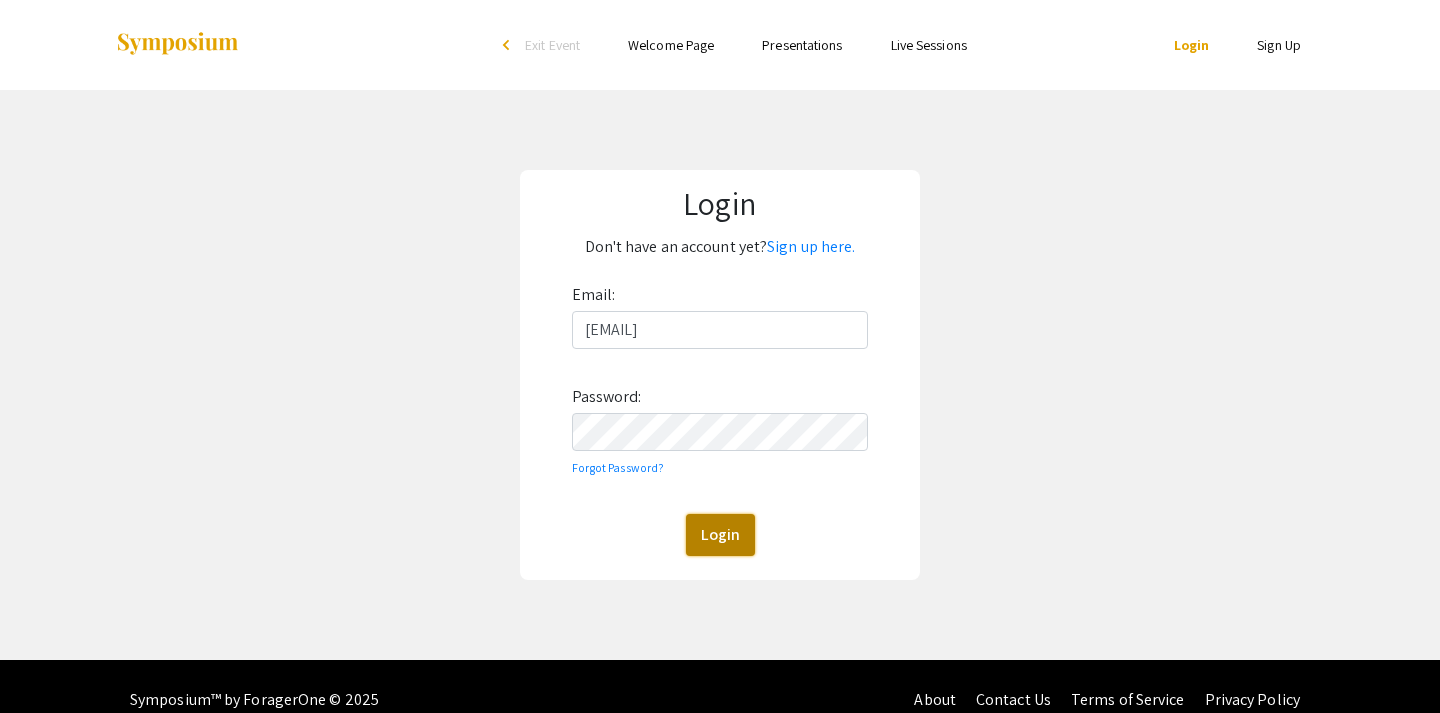 click on "Login" 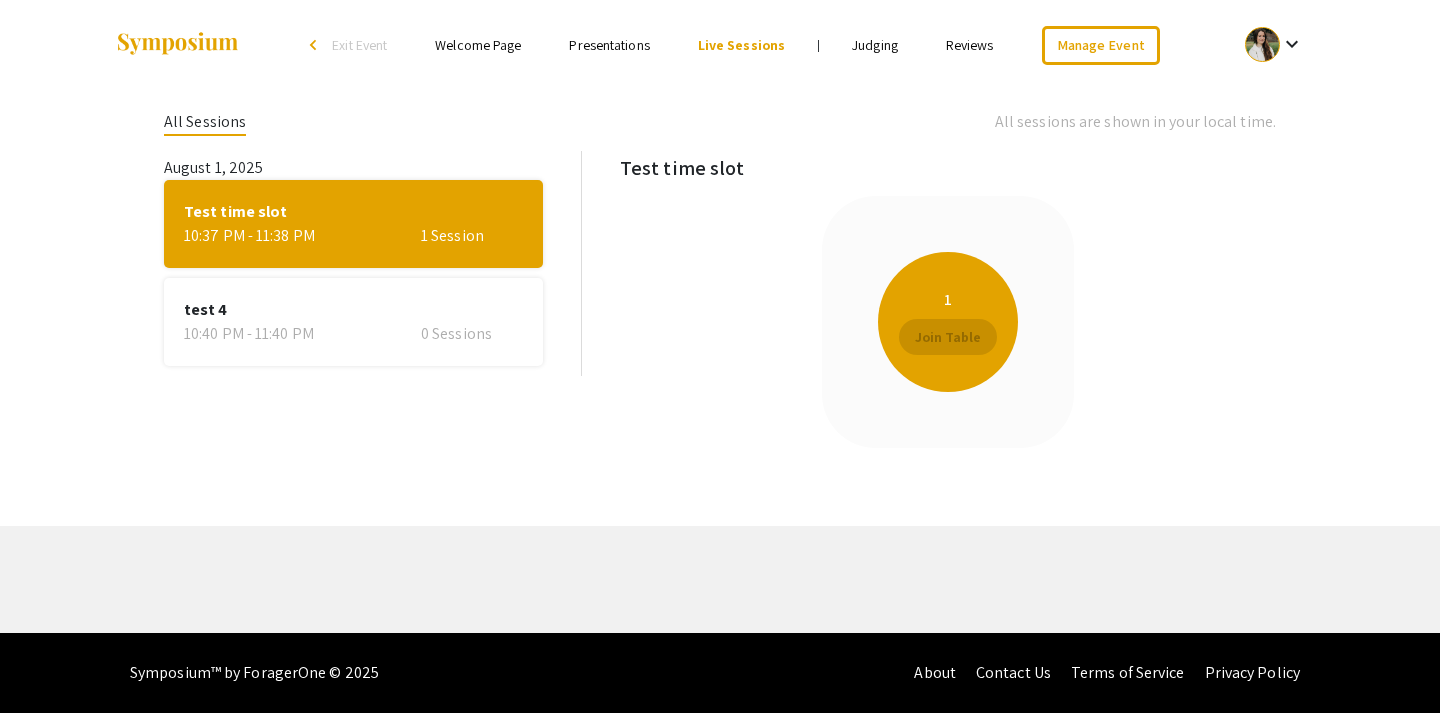 click at bounding box center (1262, 44) 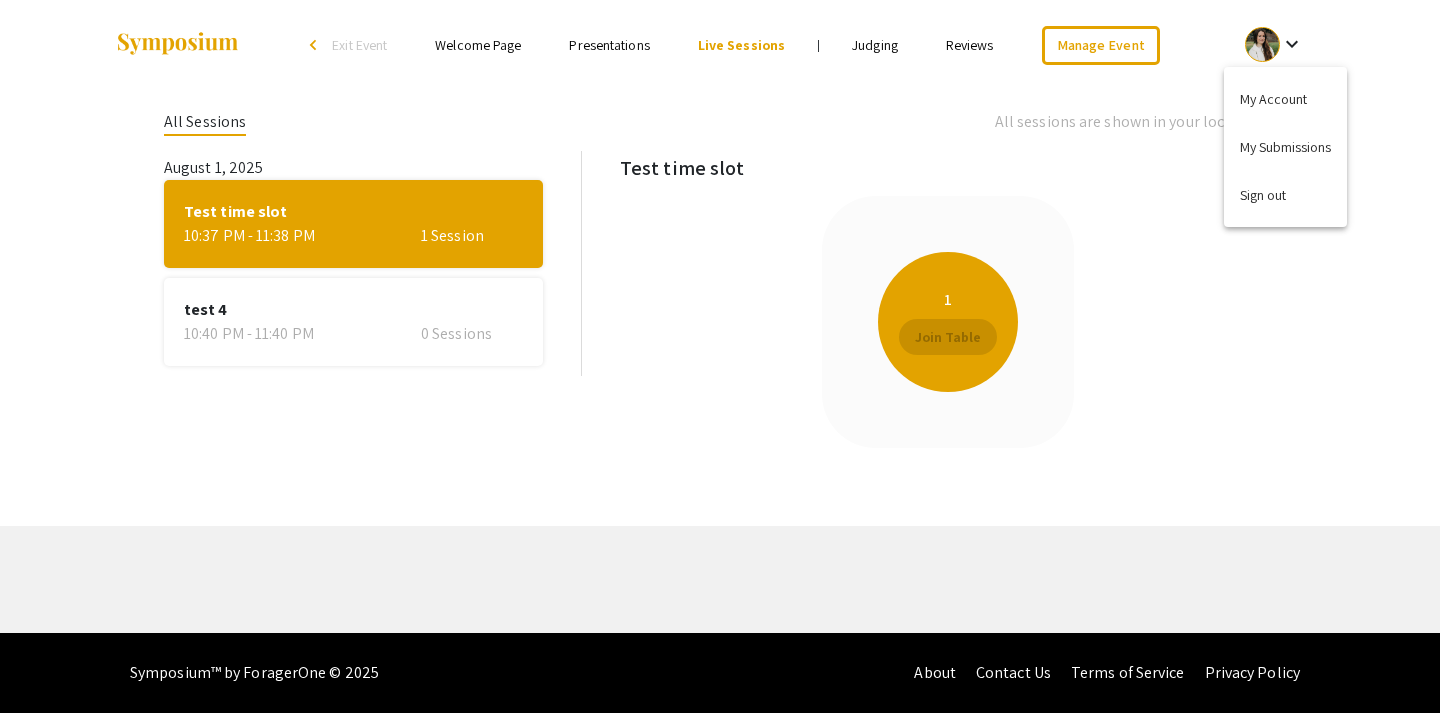 click at bounding box center (720, 356) 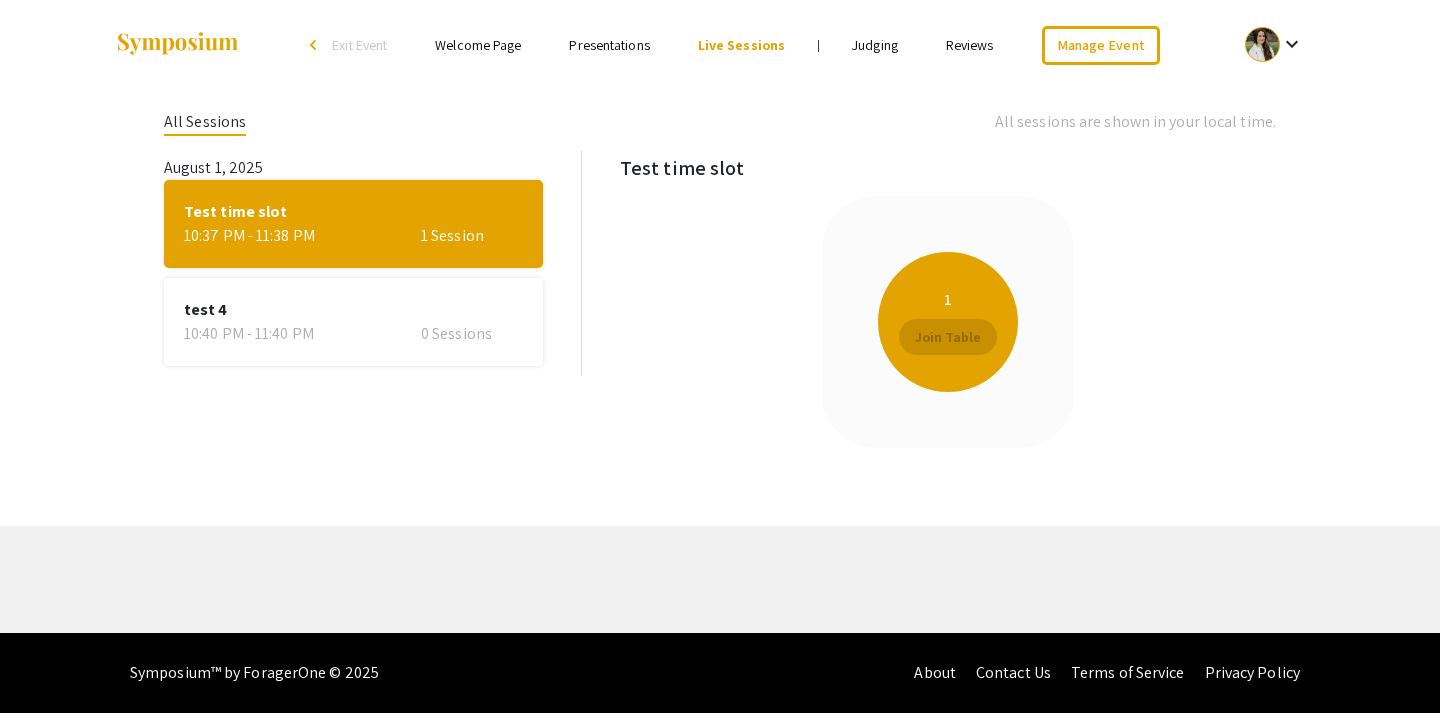 click on "Exit Event" at bounding box center [359, 45] 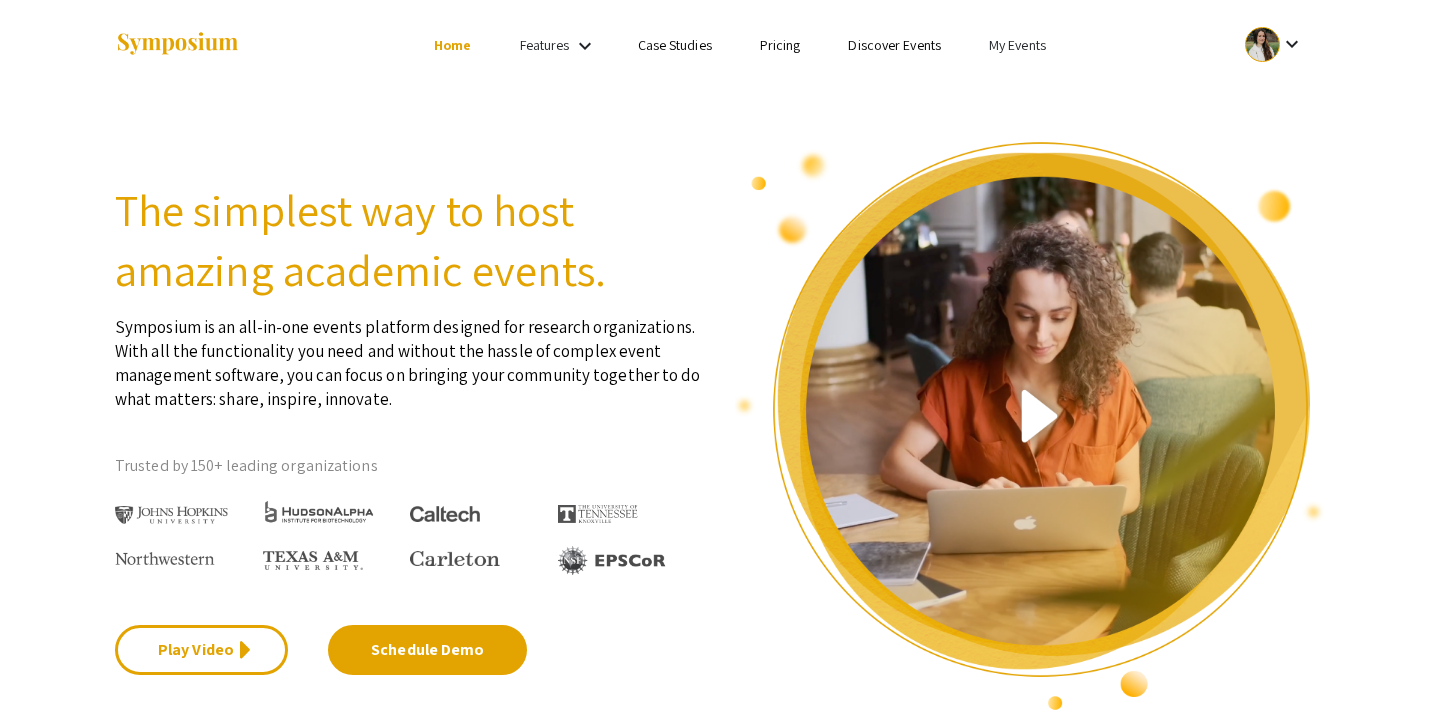 click on "Discover Events" at bounding box center (894, 45) 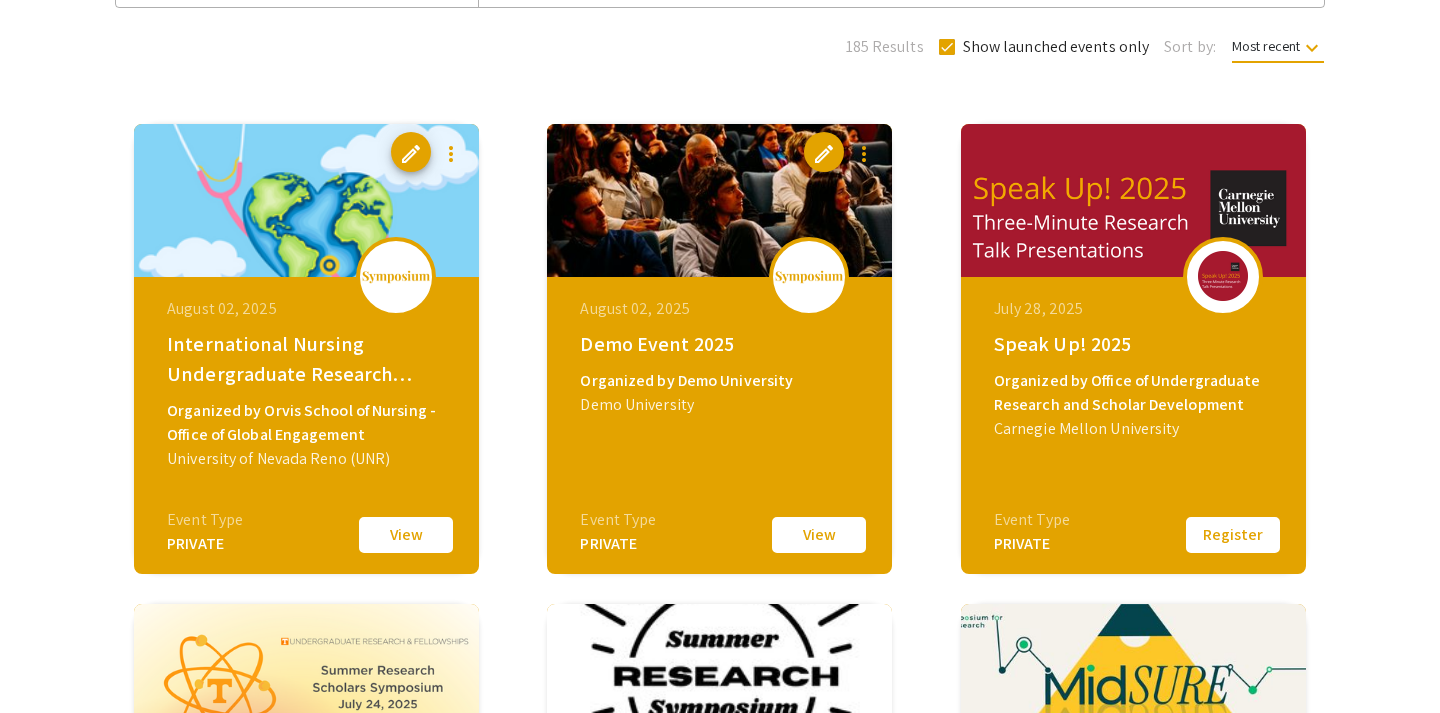 scroll, scrollTop: 262, scrollLeft: 0, axis: vertical 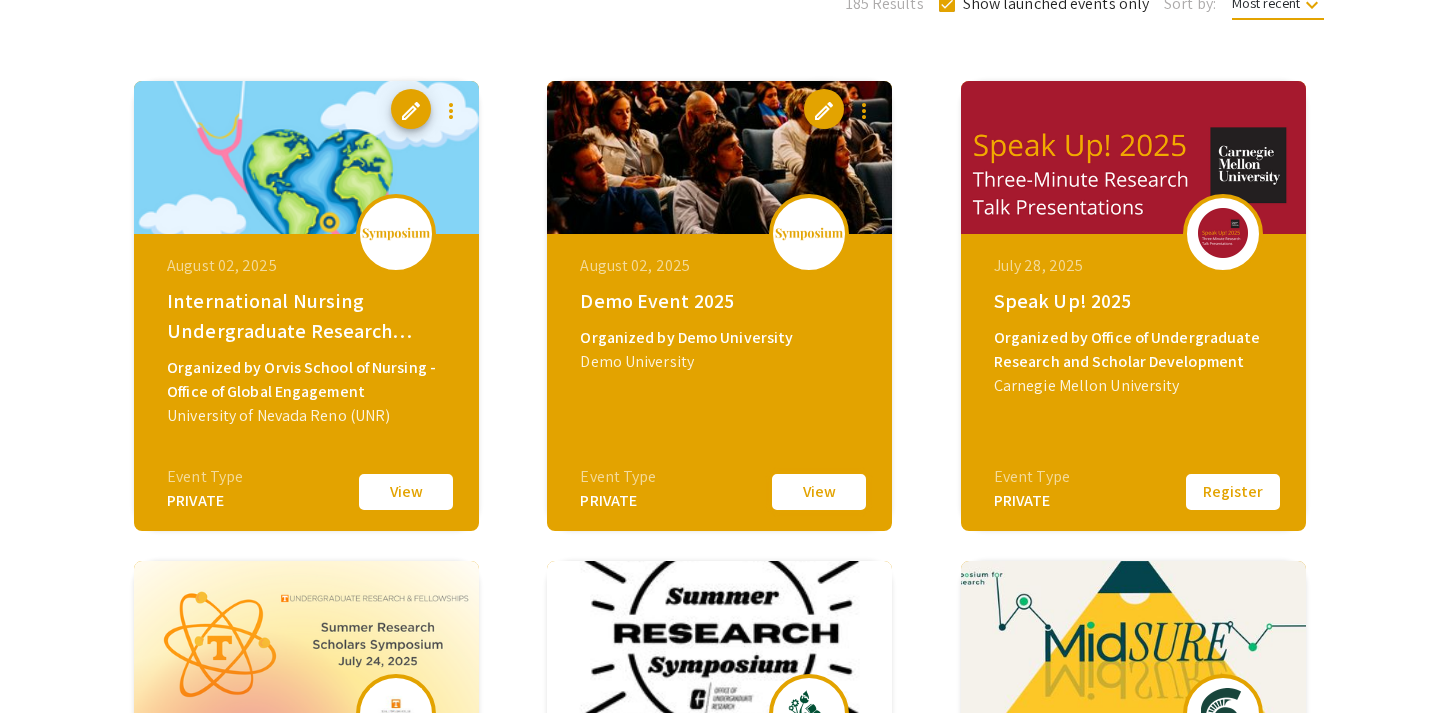 click on "View" 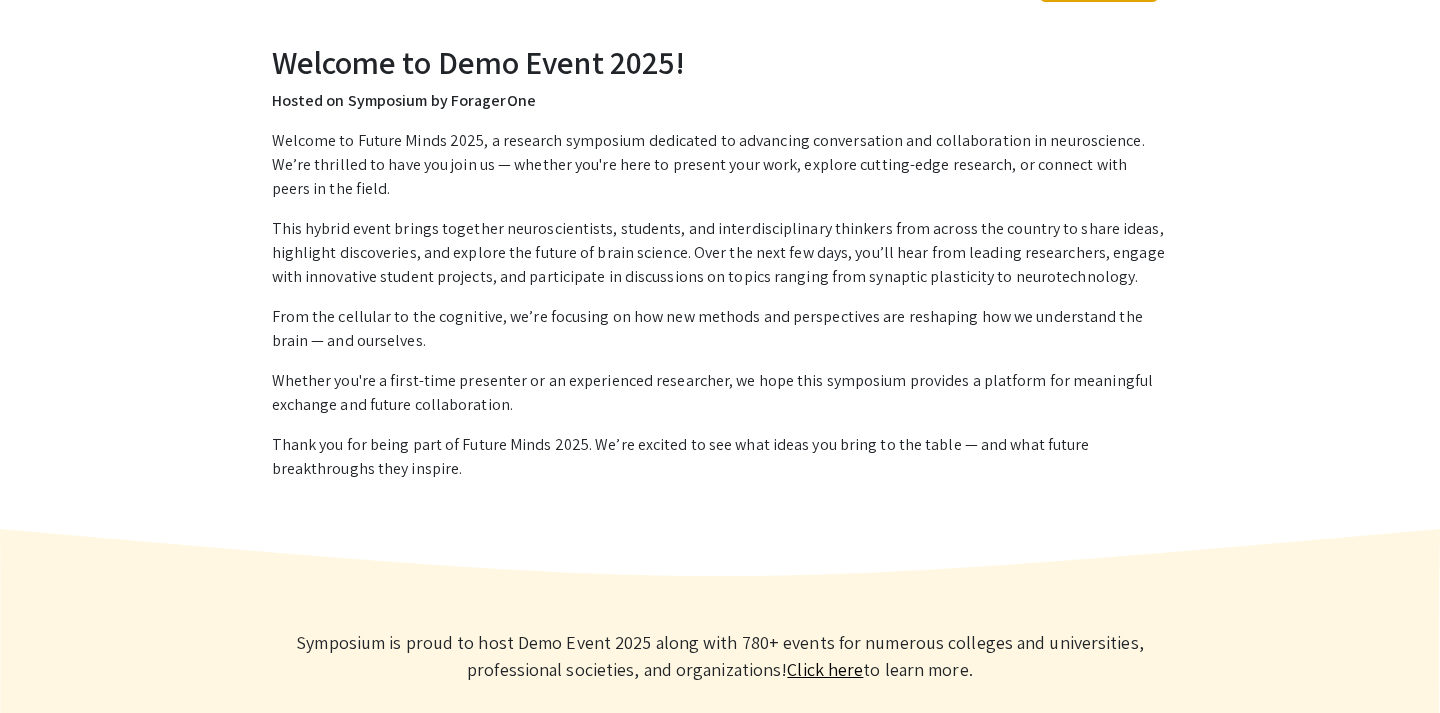 scroll, scrollTop: 0, scrollLeft: 0, axis: both 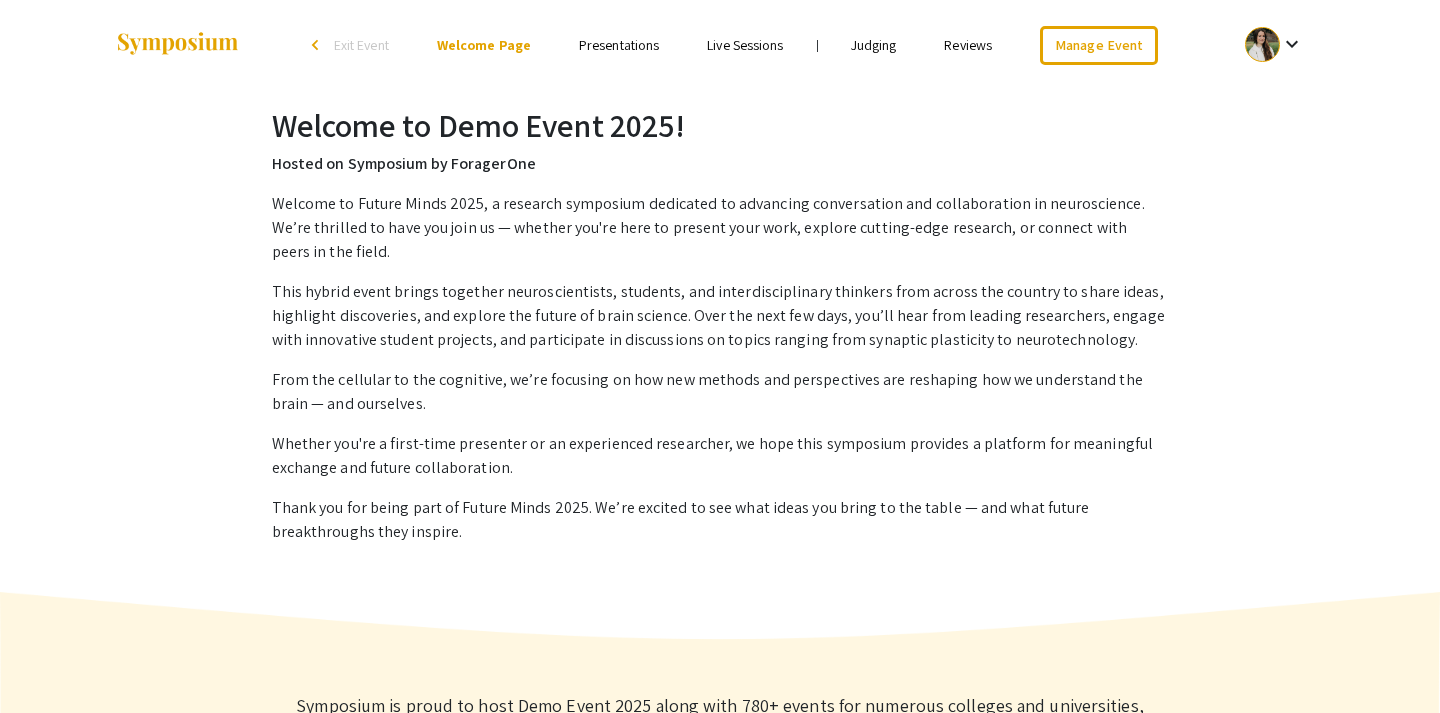 click on "Presentations" at bounding box center (619, 45) 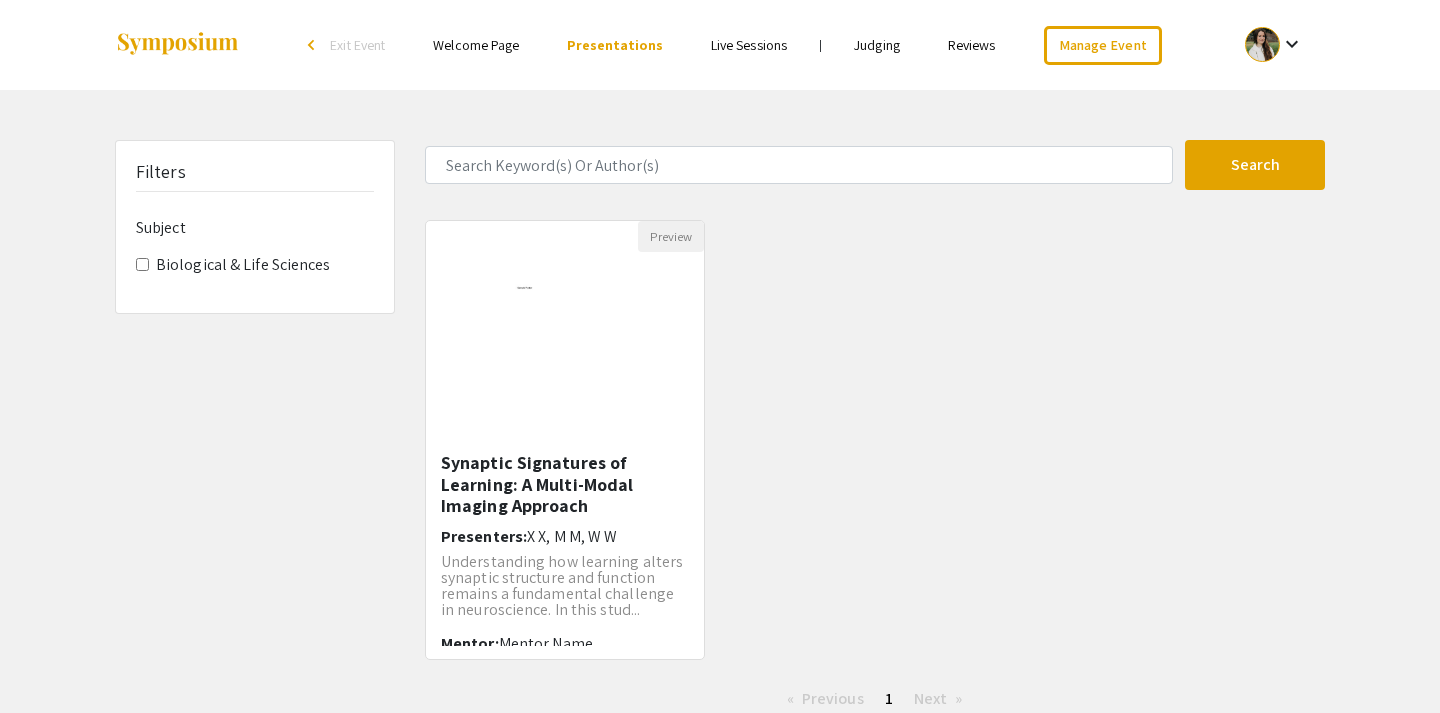 click on "Welcome Page" at bounding box center [476, 45] 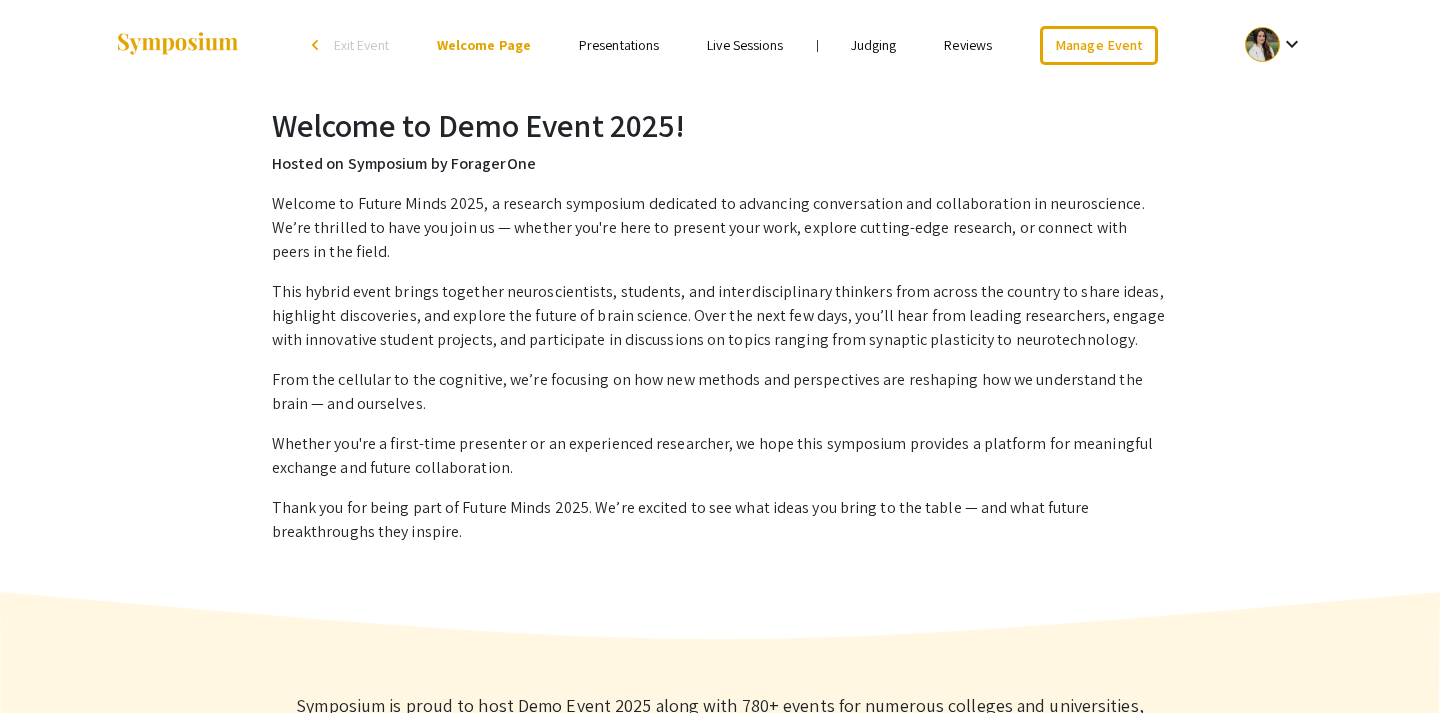 click on "Live Sessions" at bounding box center [745, 45] 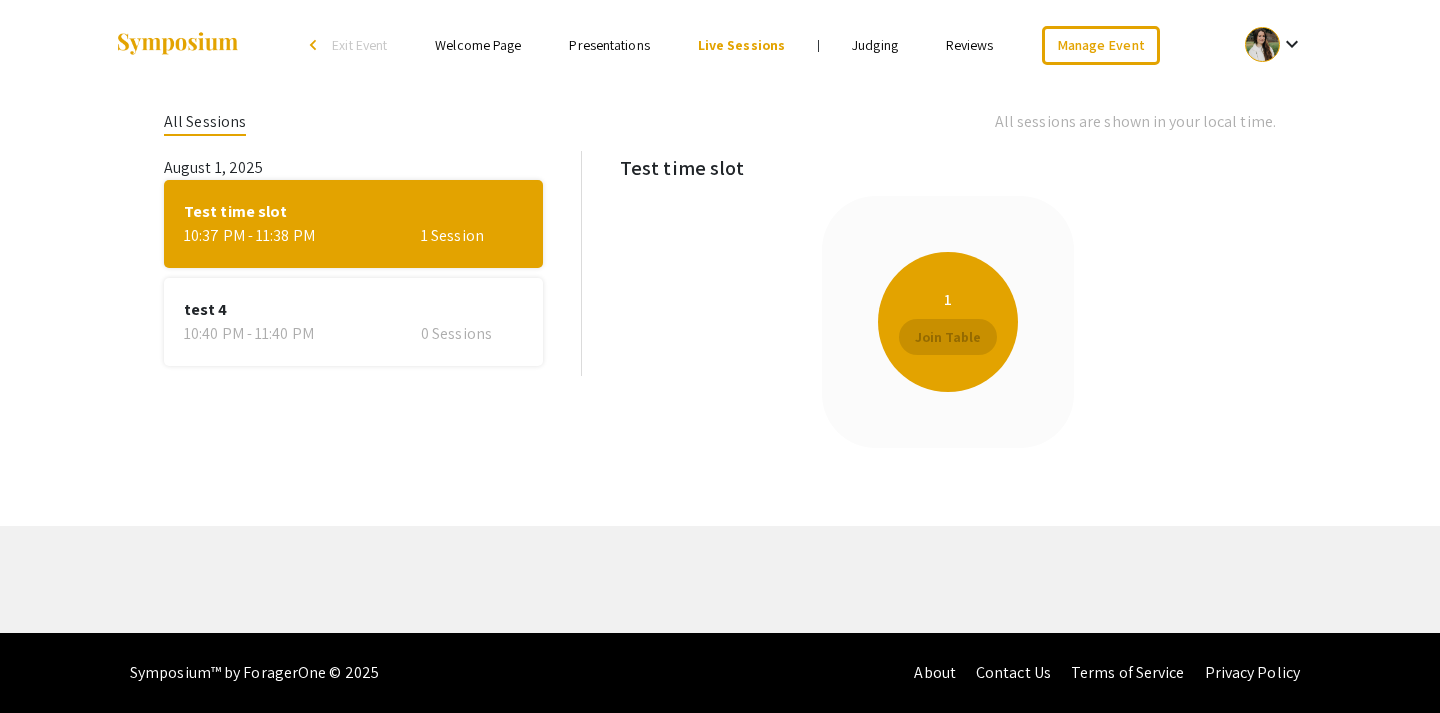 click on "Presentations" at bounding box center [609, 45] 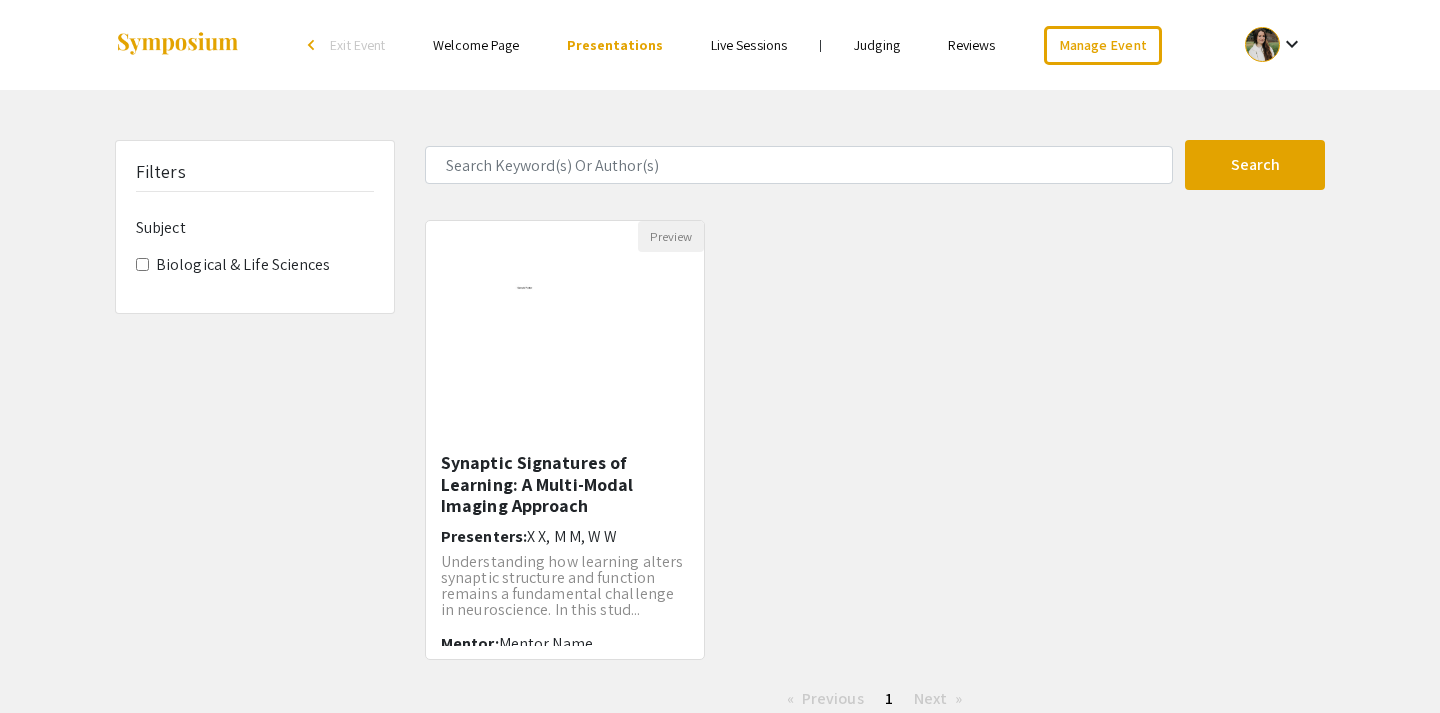 click on "Welcome Page" at bounding box center [476, 45] 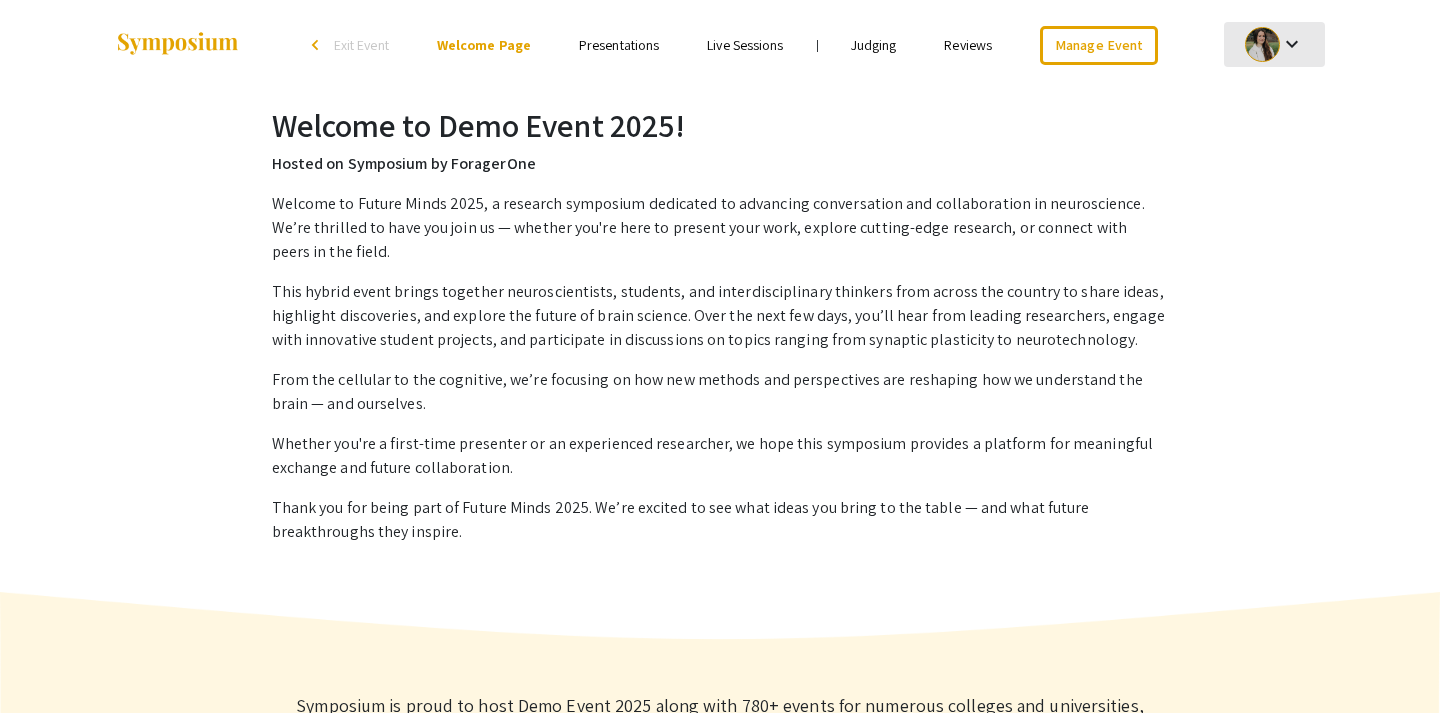 click at bounding box center (1262, 44) 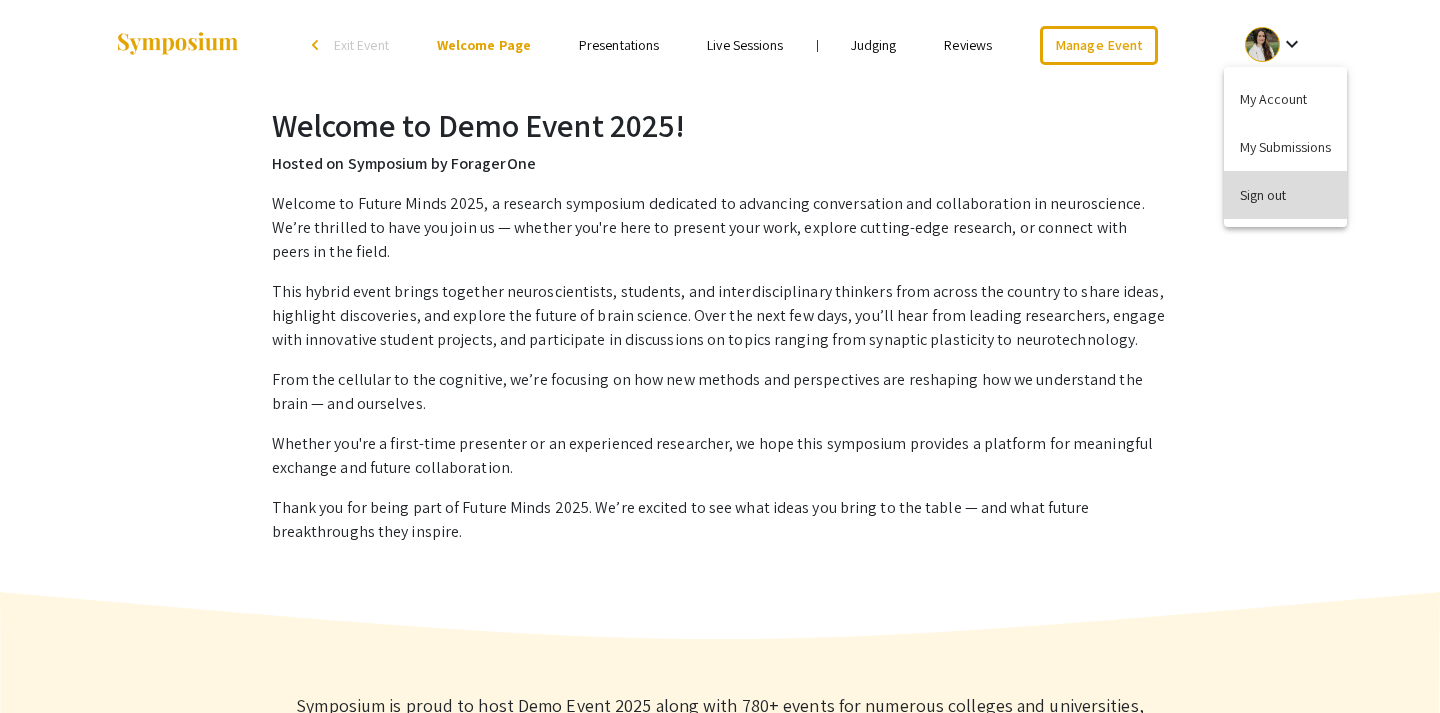 click on "Sign out" at bounding box center (1285, 195) 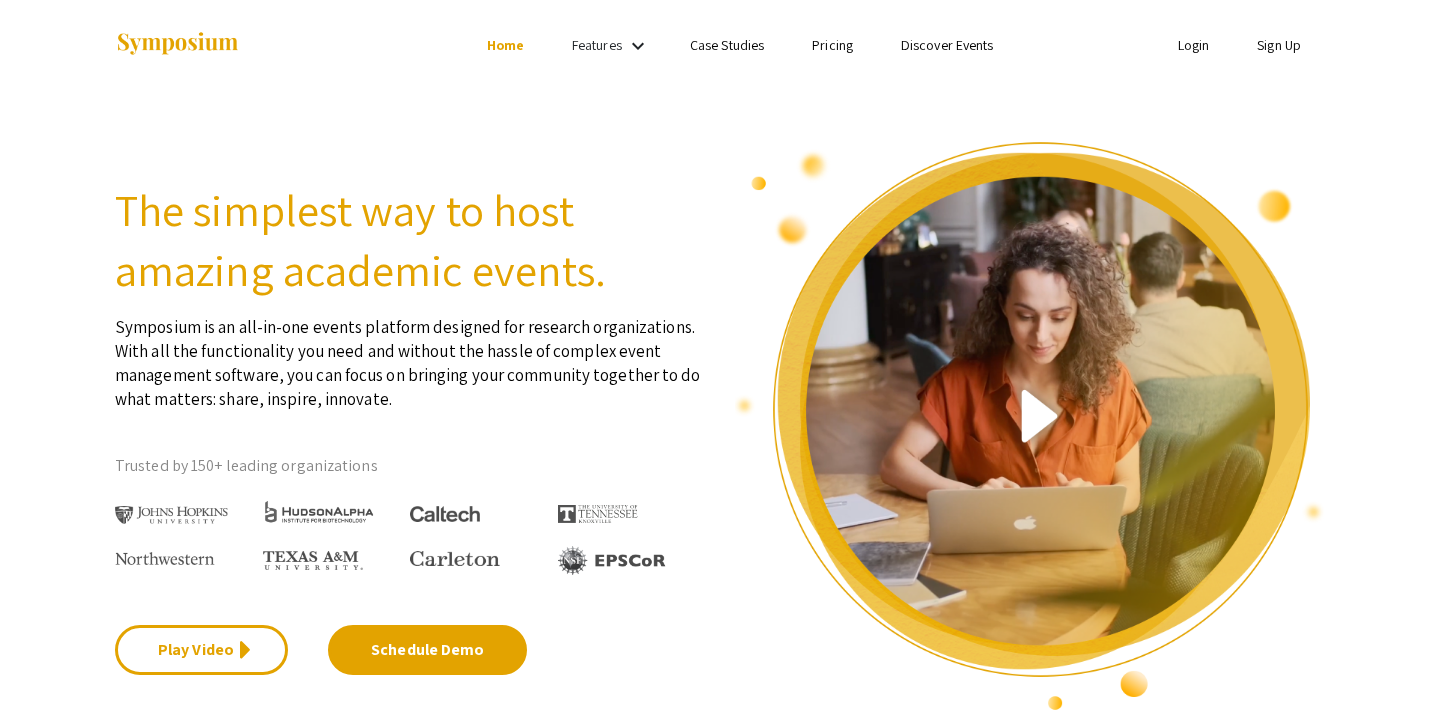 click on "Discover Events" at bounding box center [947, 45] 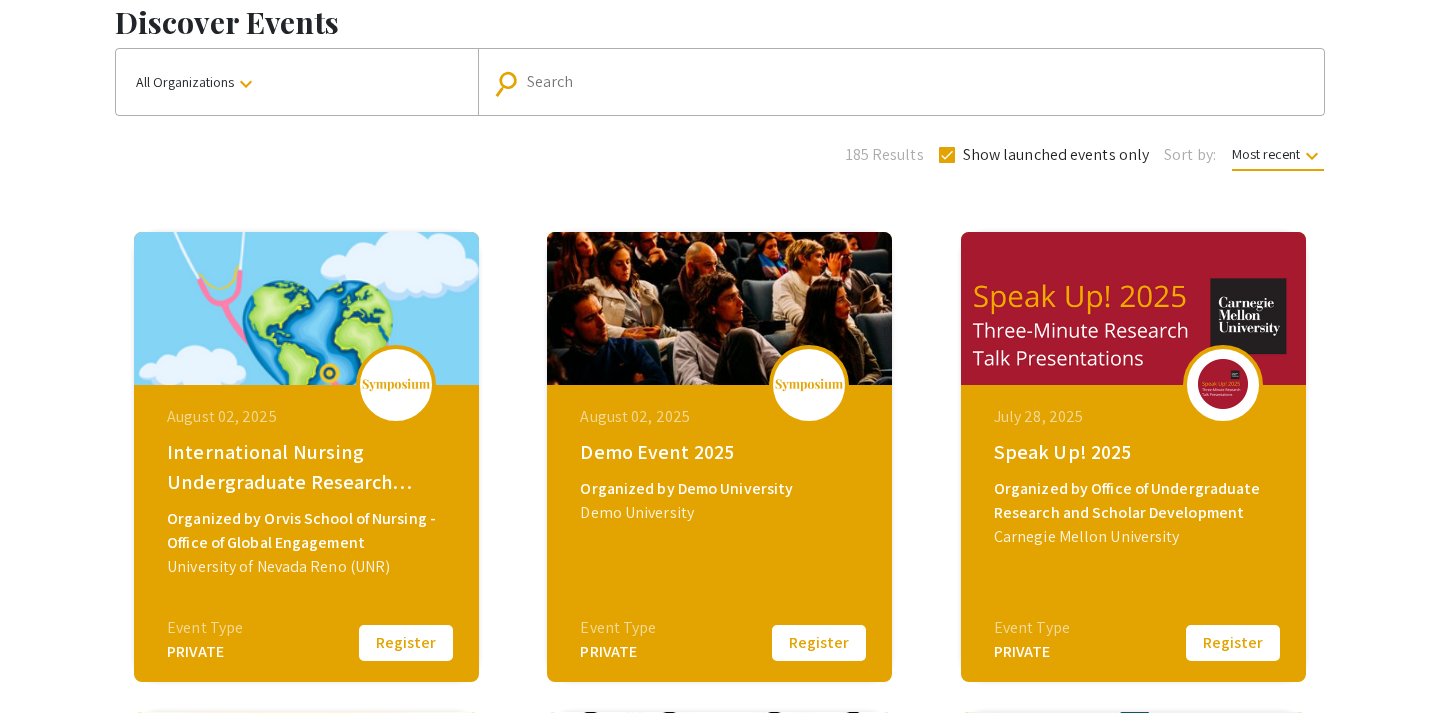 scroll, scrollTop: 123, scrollLeft: 0, axis: vertical 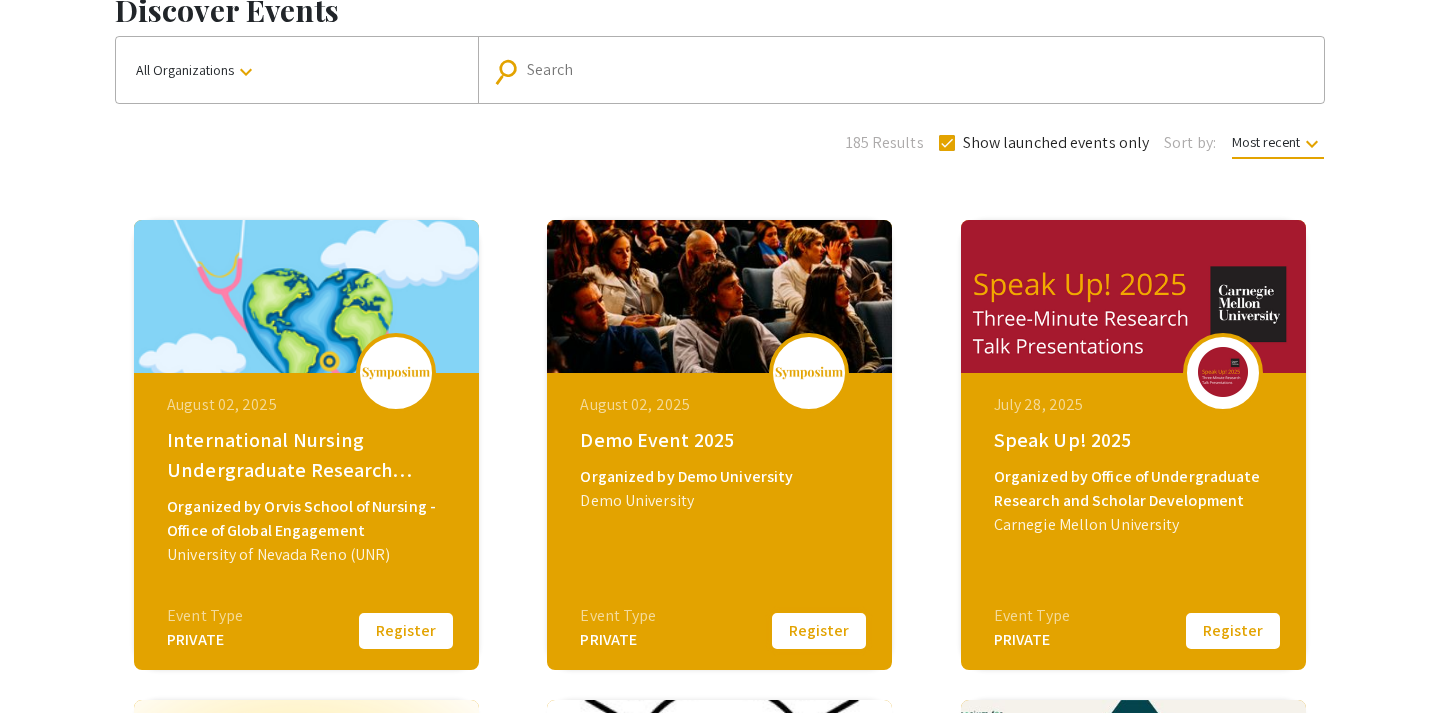 click on "Register" 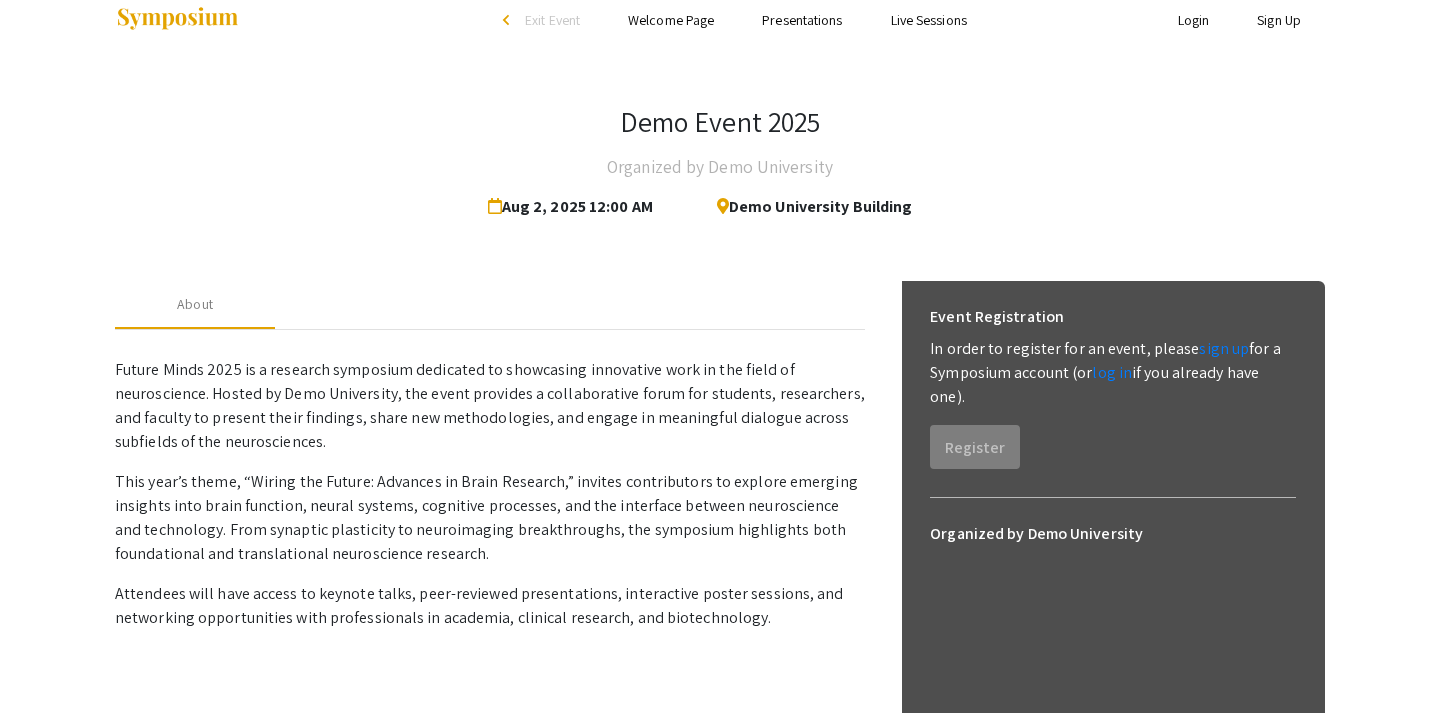 scroll, scrollTop: 0, scrollLeft: 0, axis: both 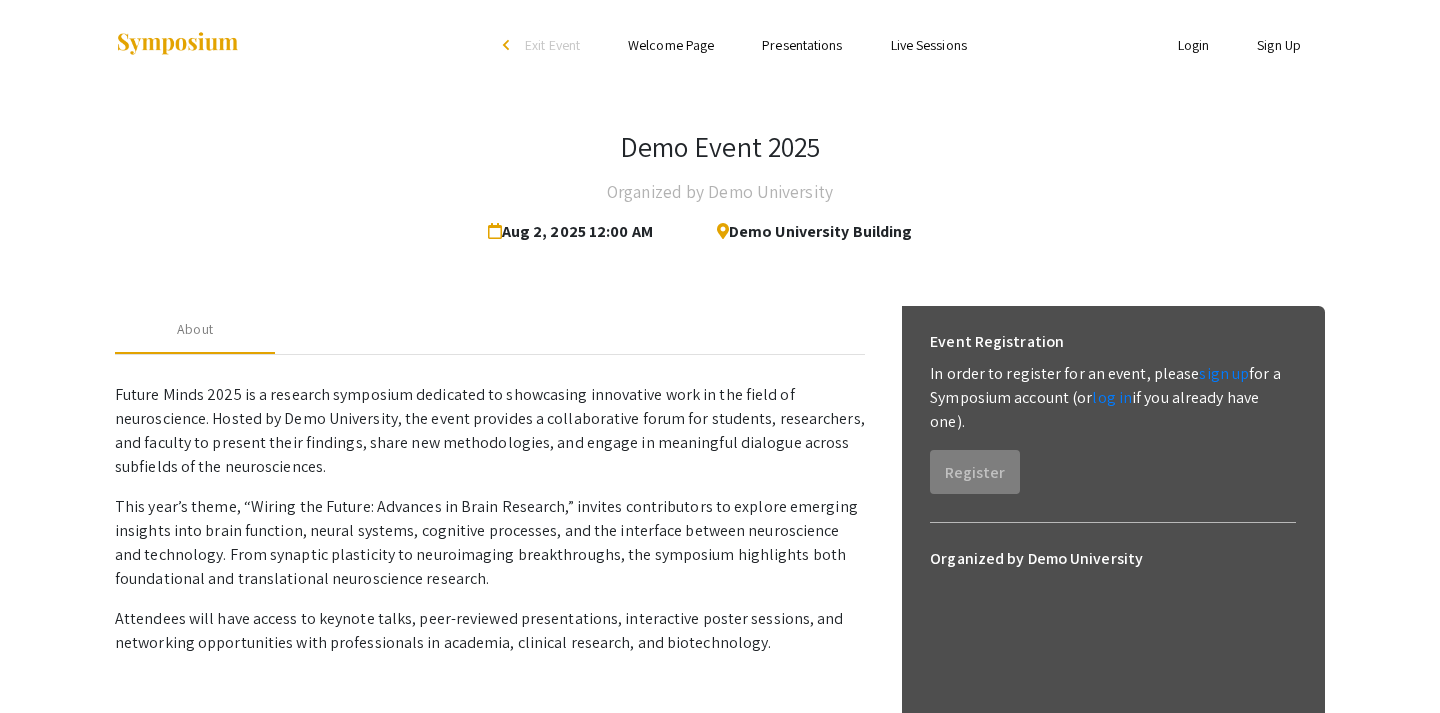 click on "Welcome Page" at bounding box center (671, 45) 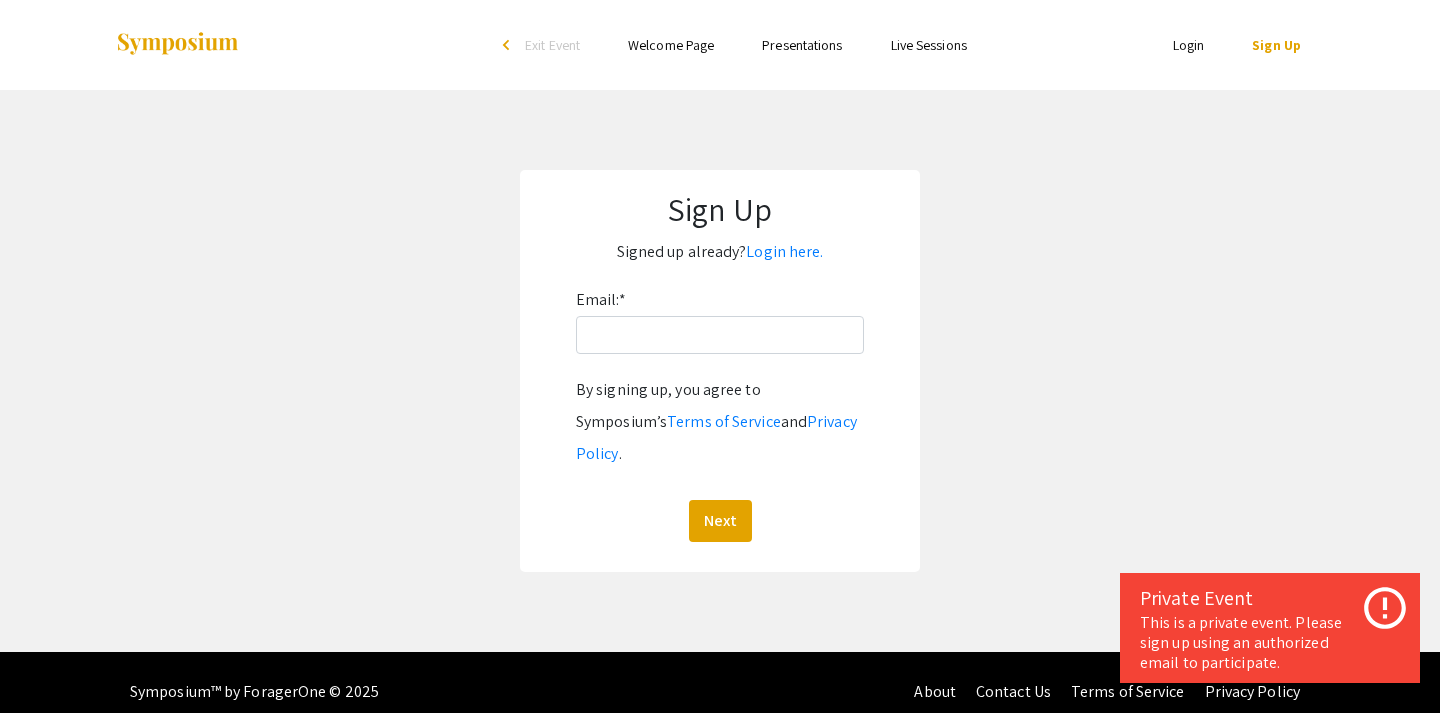 click on "Presentations" at bounding box center [802, 45] 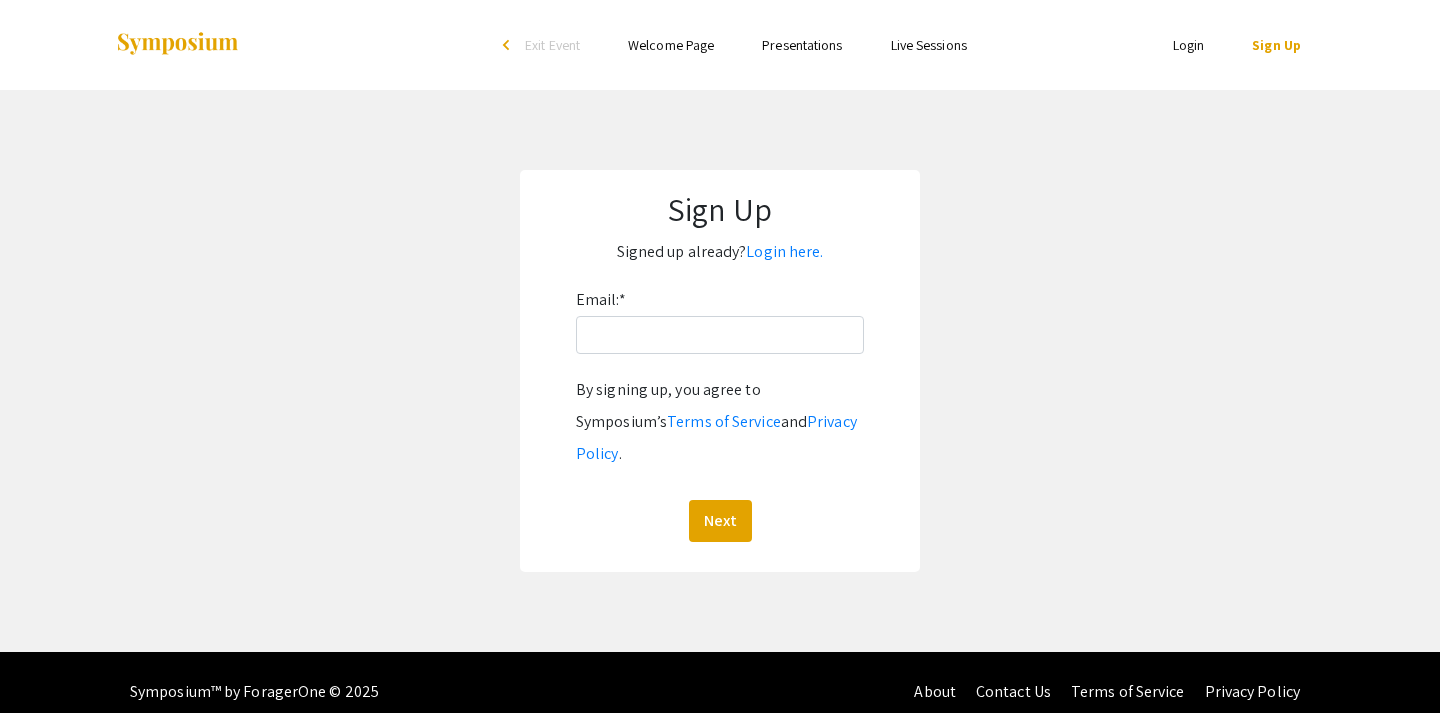 click on "Live Sessions" at bounding box center (929, 45) 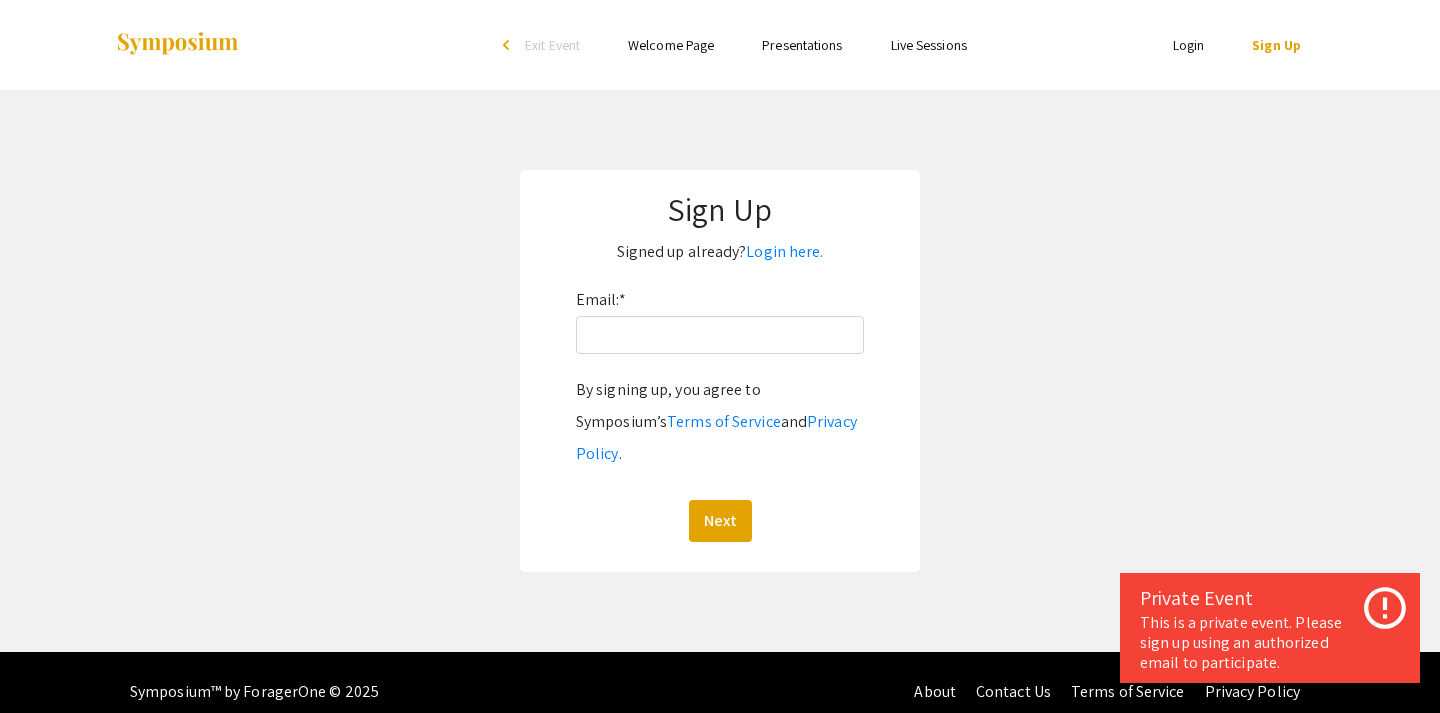 click on "Presentations" at bounding box center (802, 45) 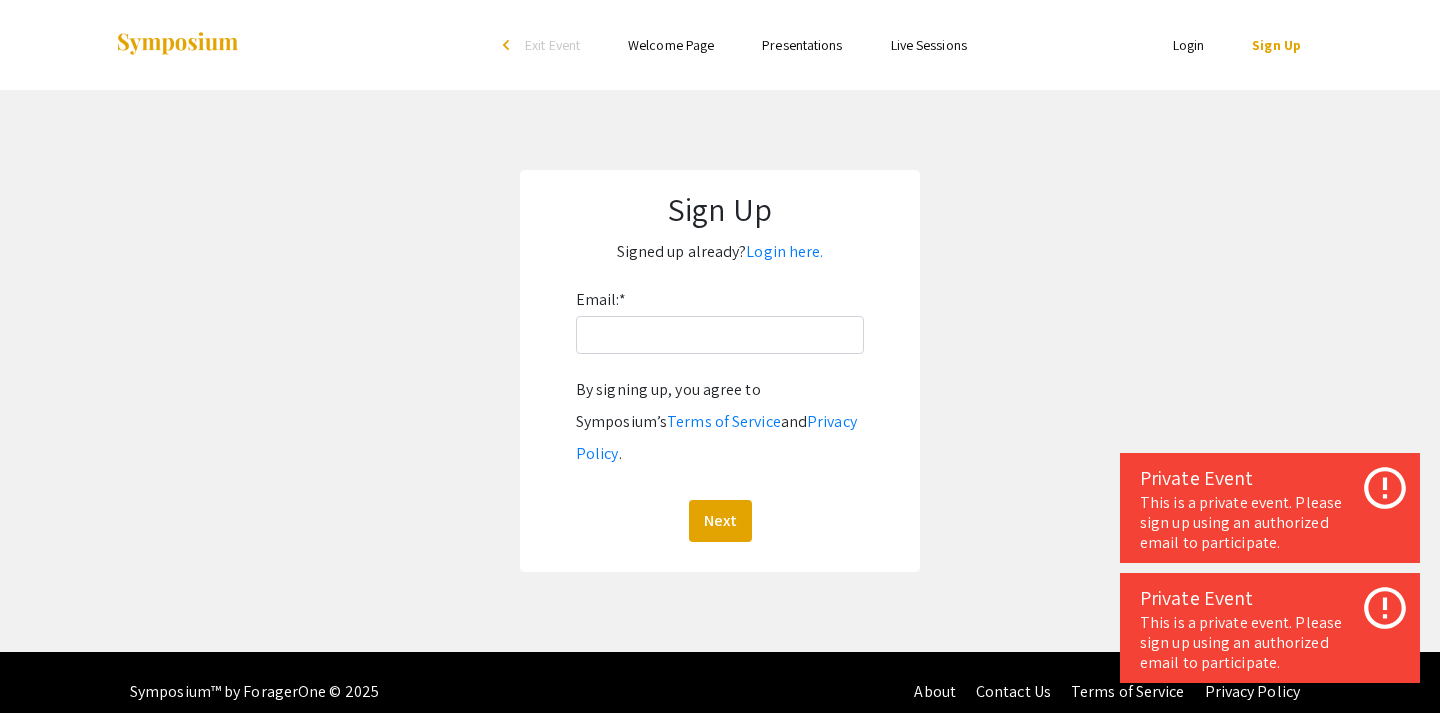 click on "Welcome Page" at bounding box center (671, 45) 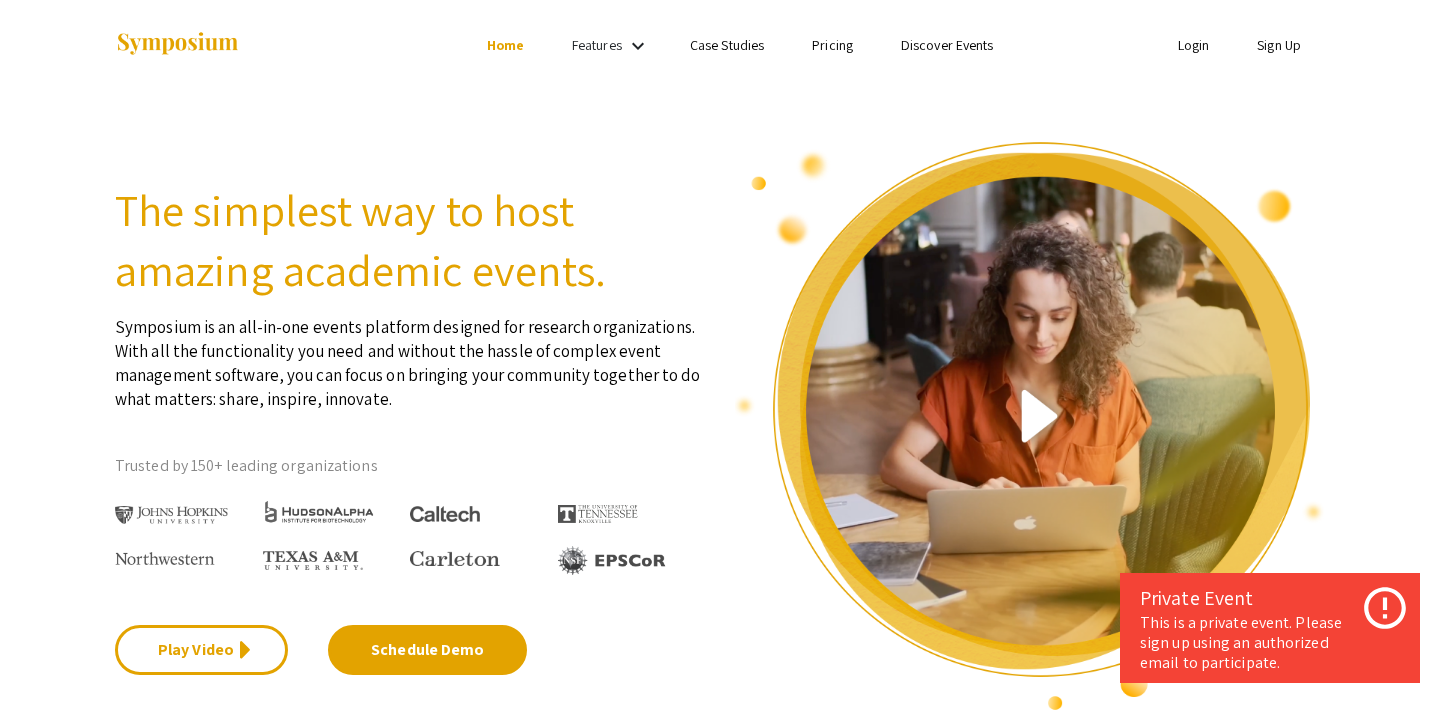 click on "Discover Events" at bounding box center [947, 45] 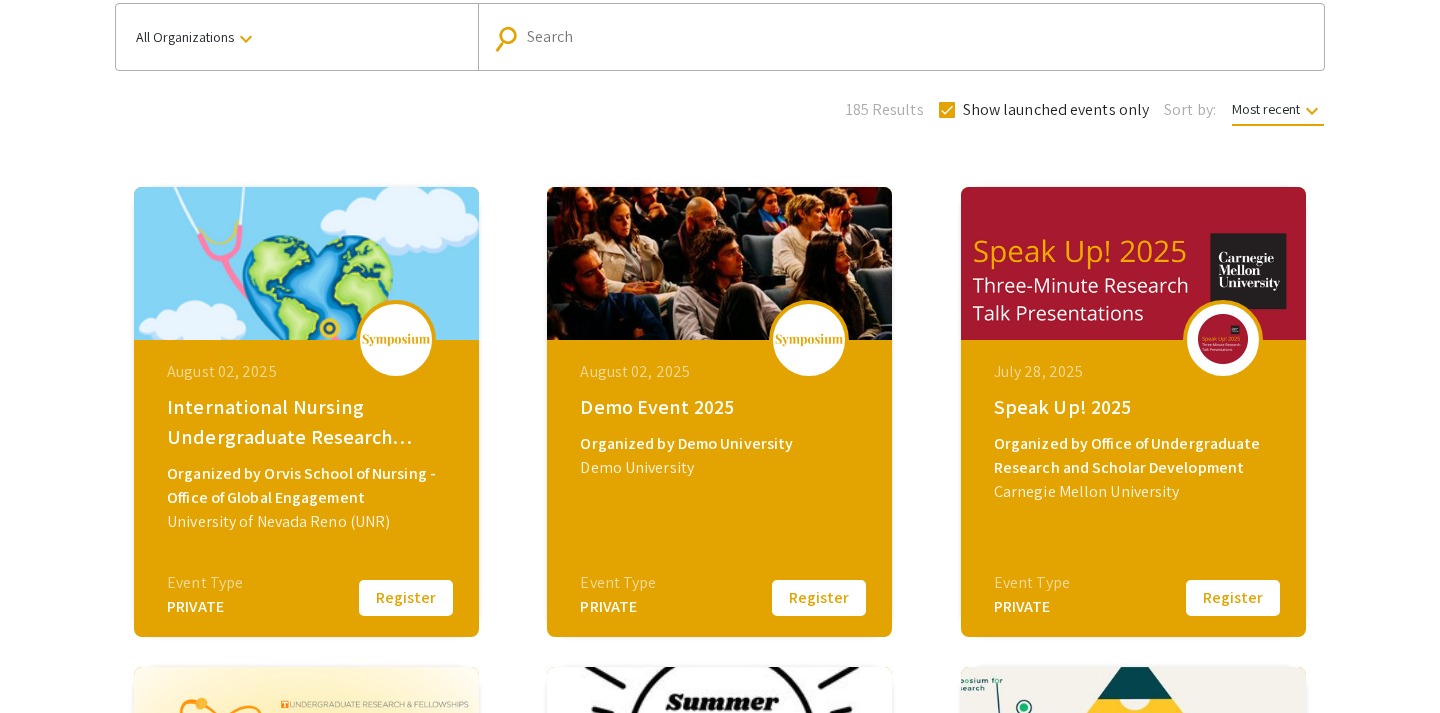 scroll, scrollTop: 218, scrollLeft: 0, axis: vertical 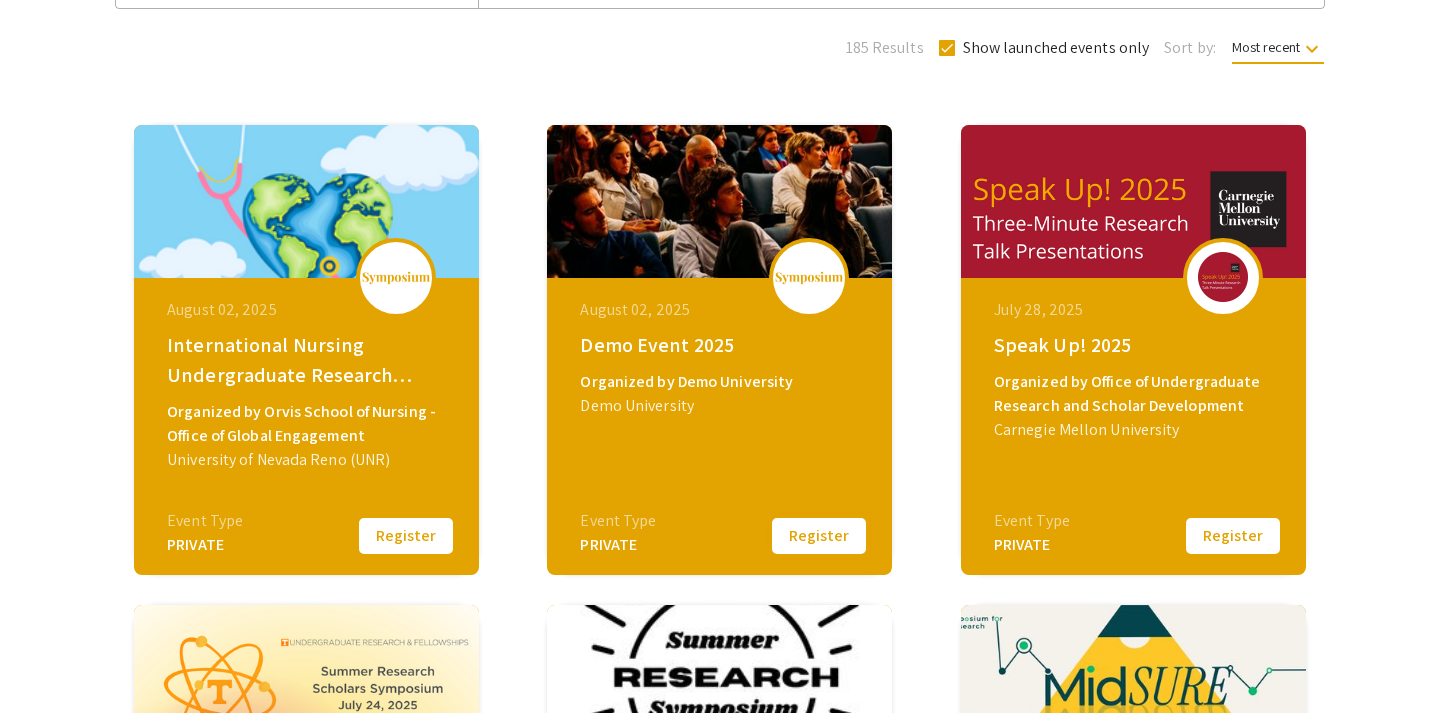 click on "Register" 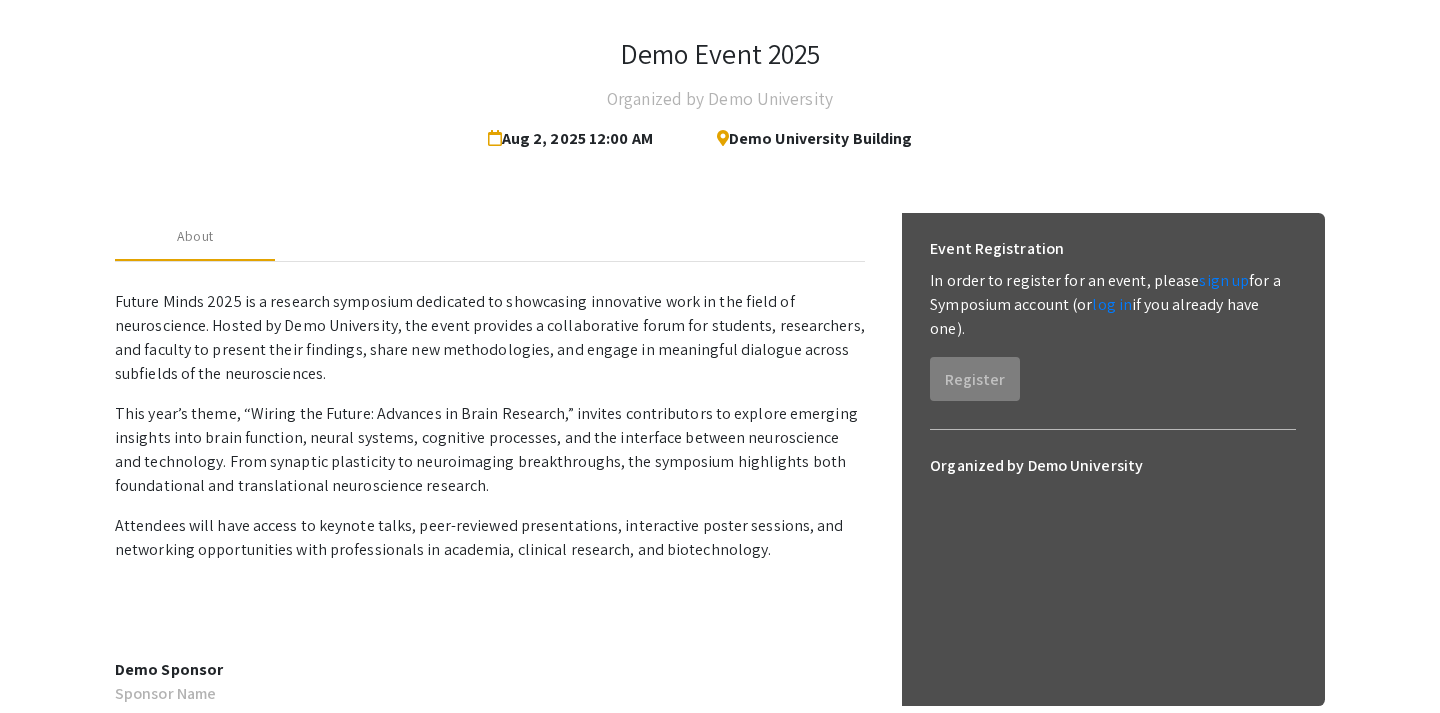 scroll, scrollTop: 100, scrollLeft: 0, axis: vertical 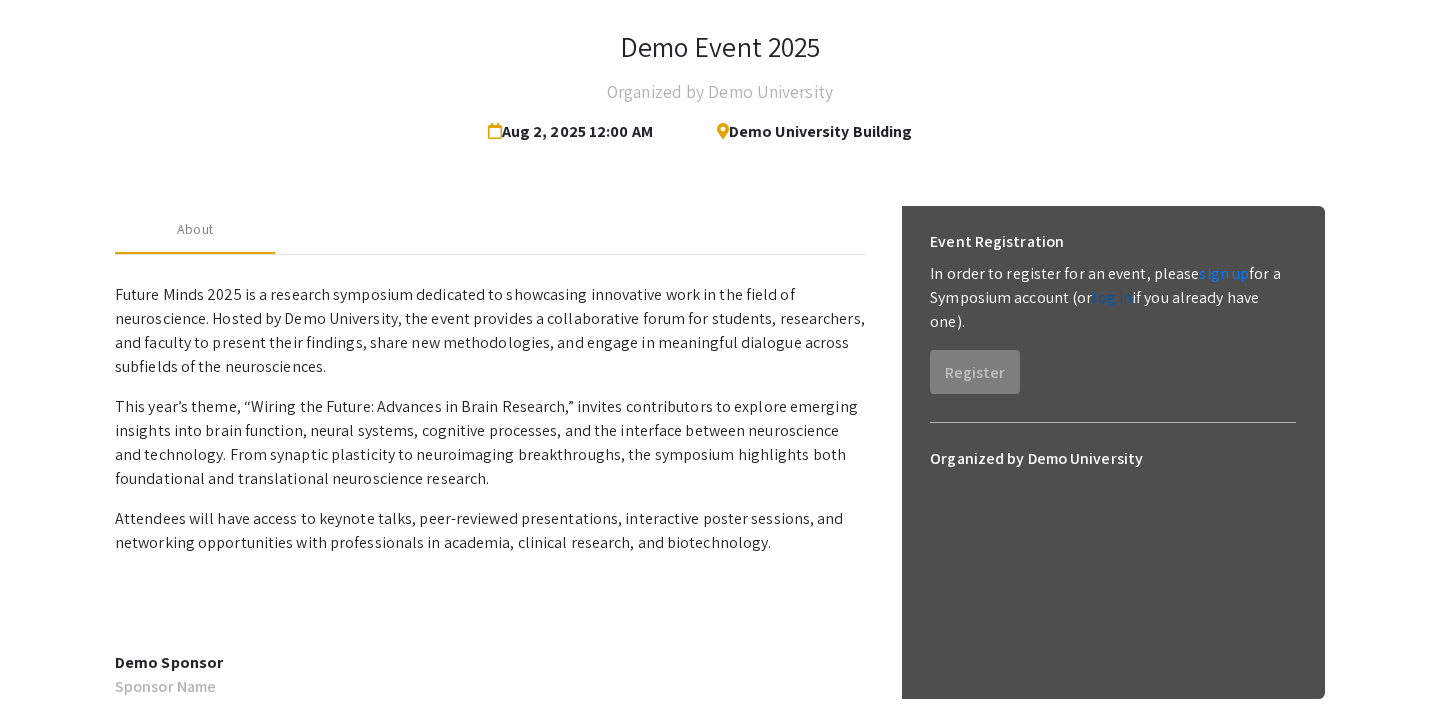click on "log in" 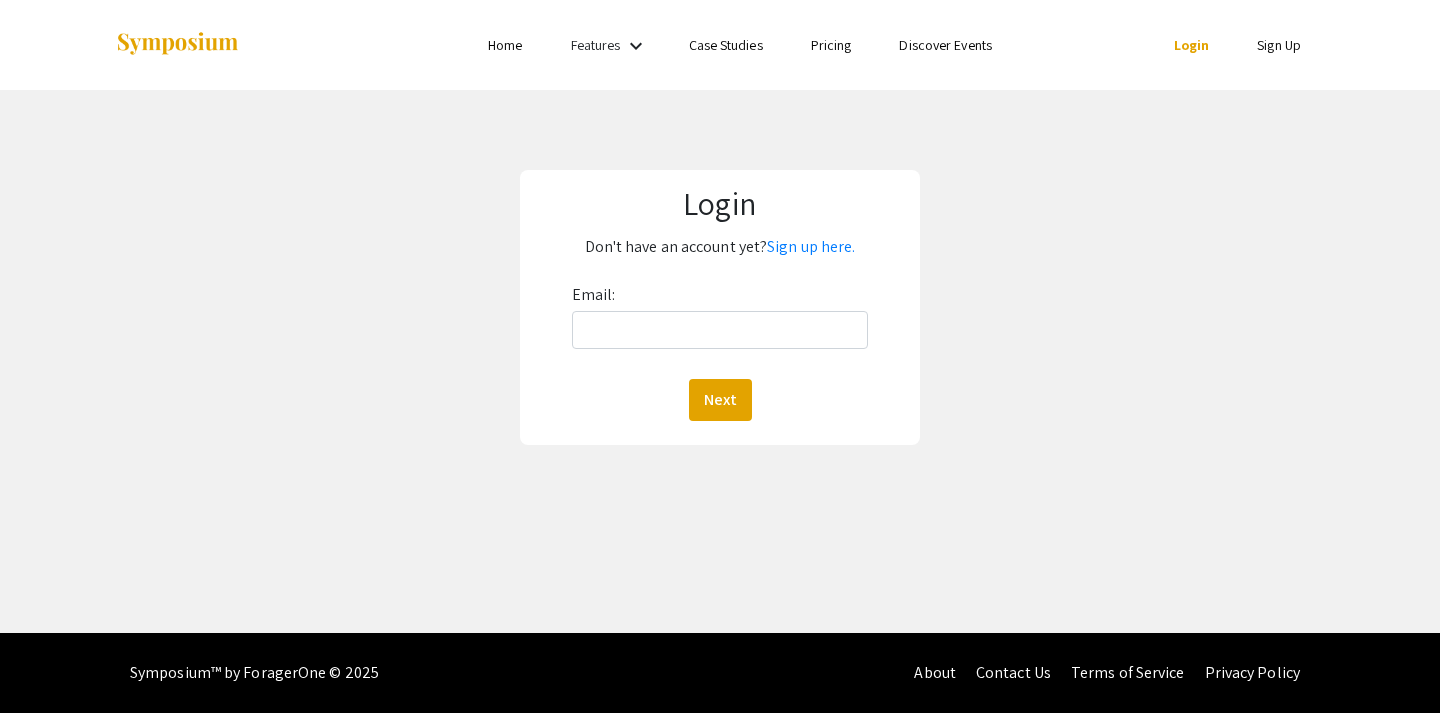 scroll, scrollTop: 0, scrollLeft: 0, axis: both 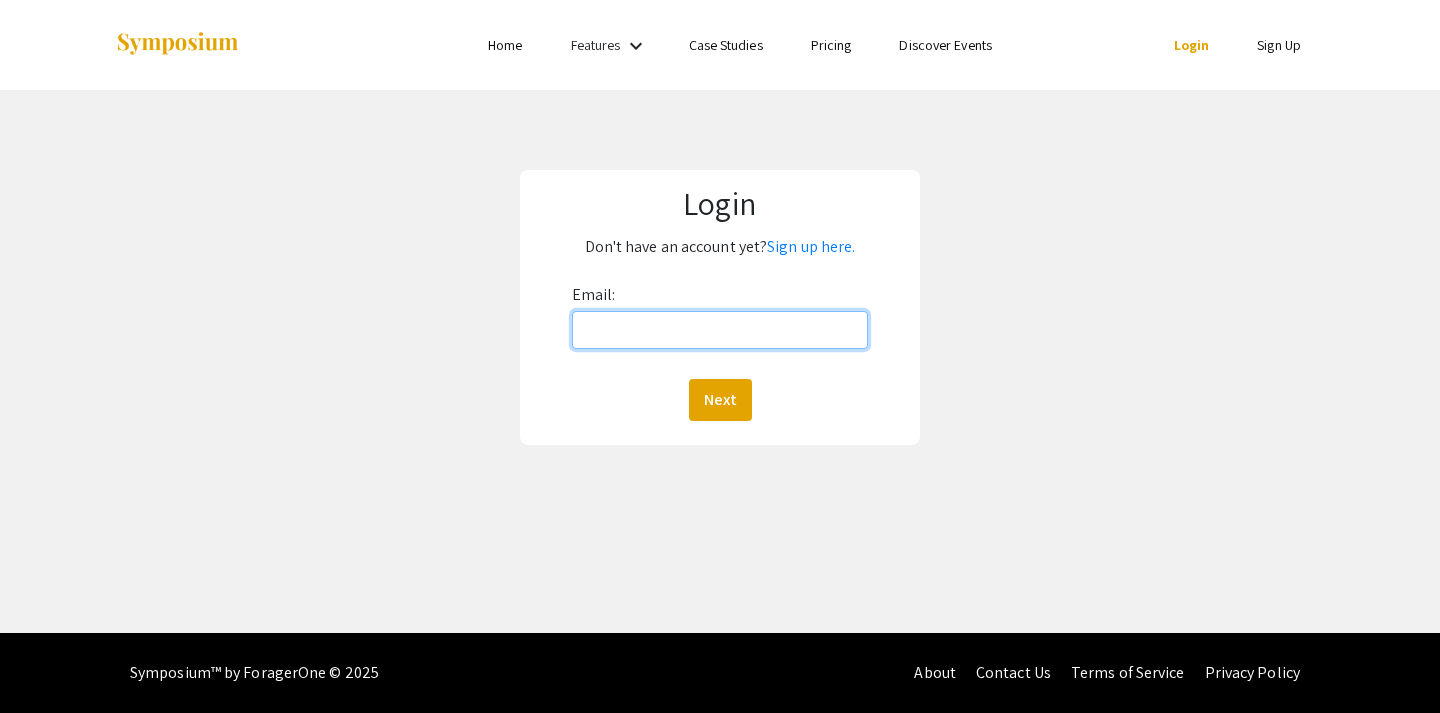 click on "Email:" at bounding box center (720, 330) 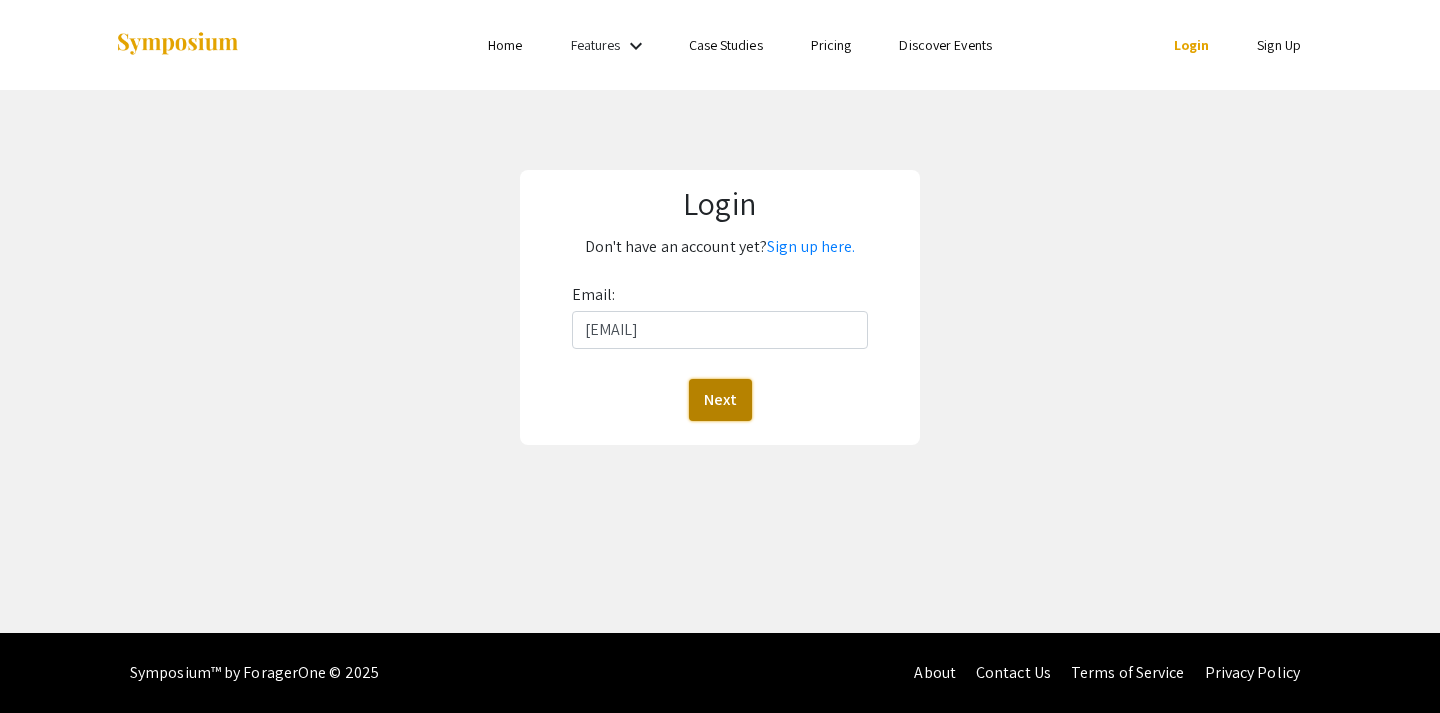 click on "Next" 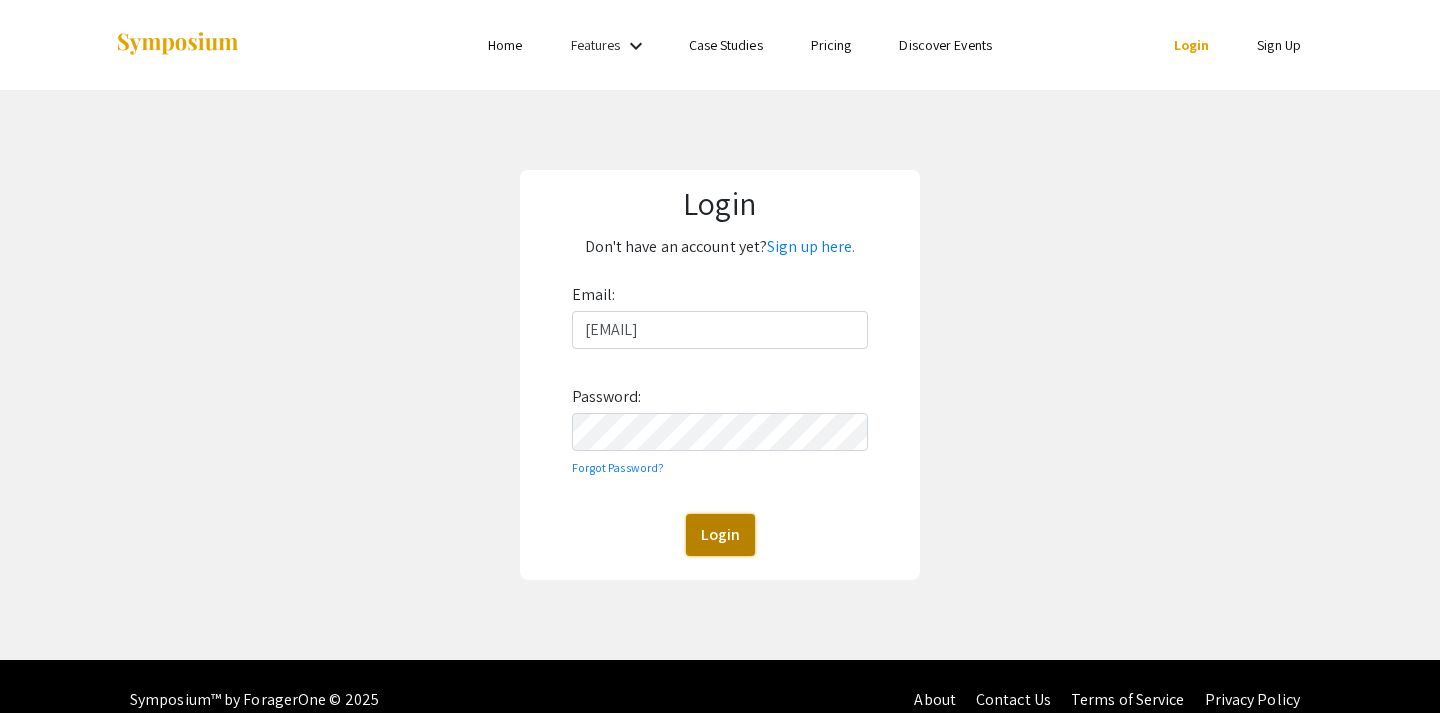 click on "Login" 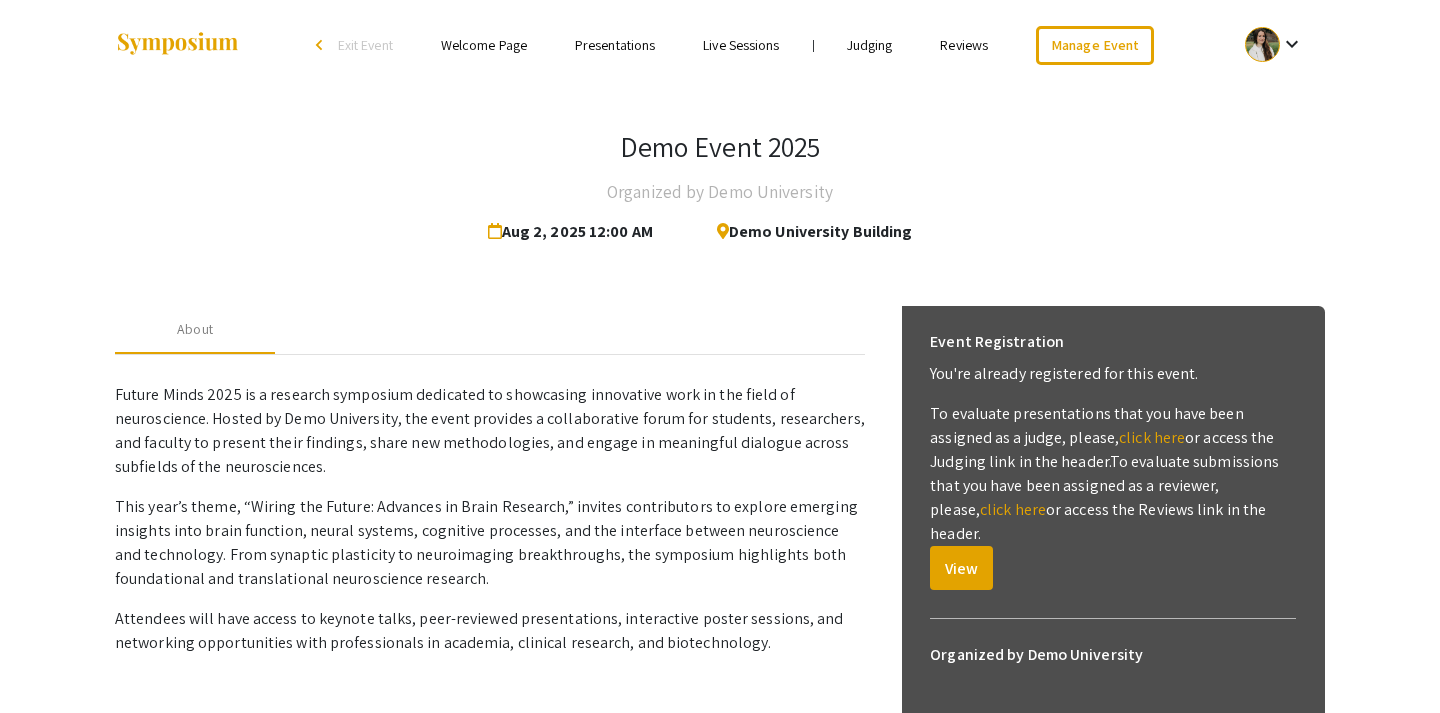 click on "Welcome Page" at bounding box center (484, 45) 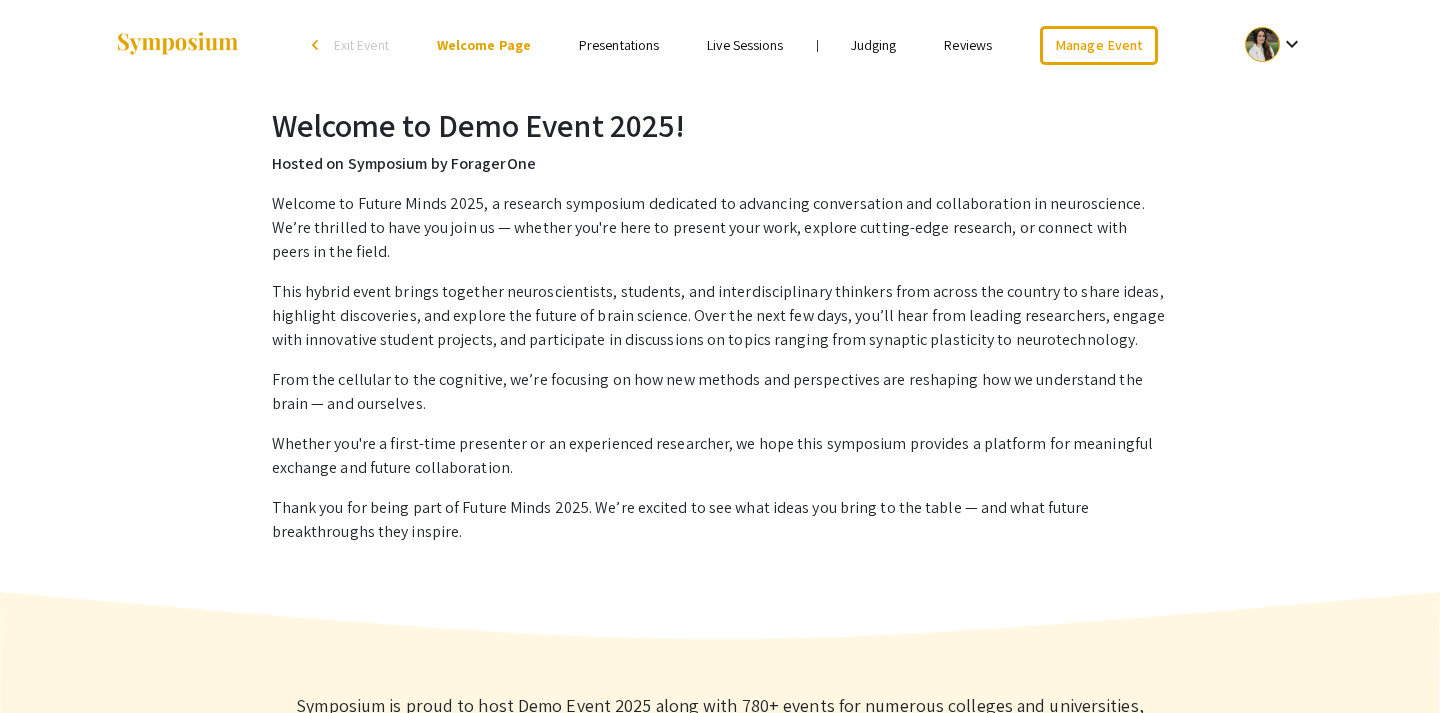click on "Presentations" at bounding box center (619, 45) 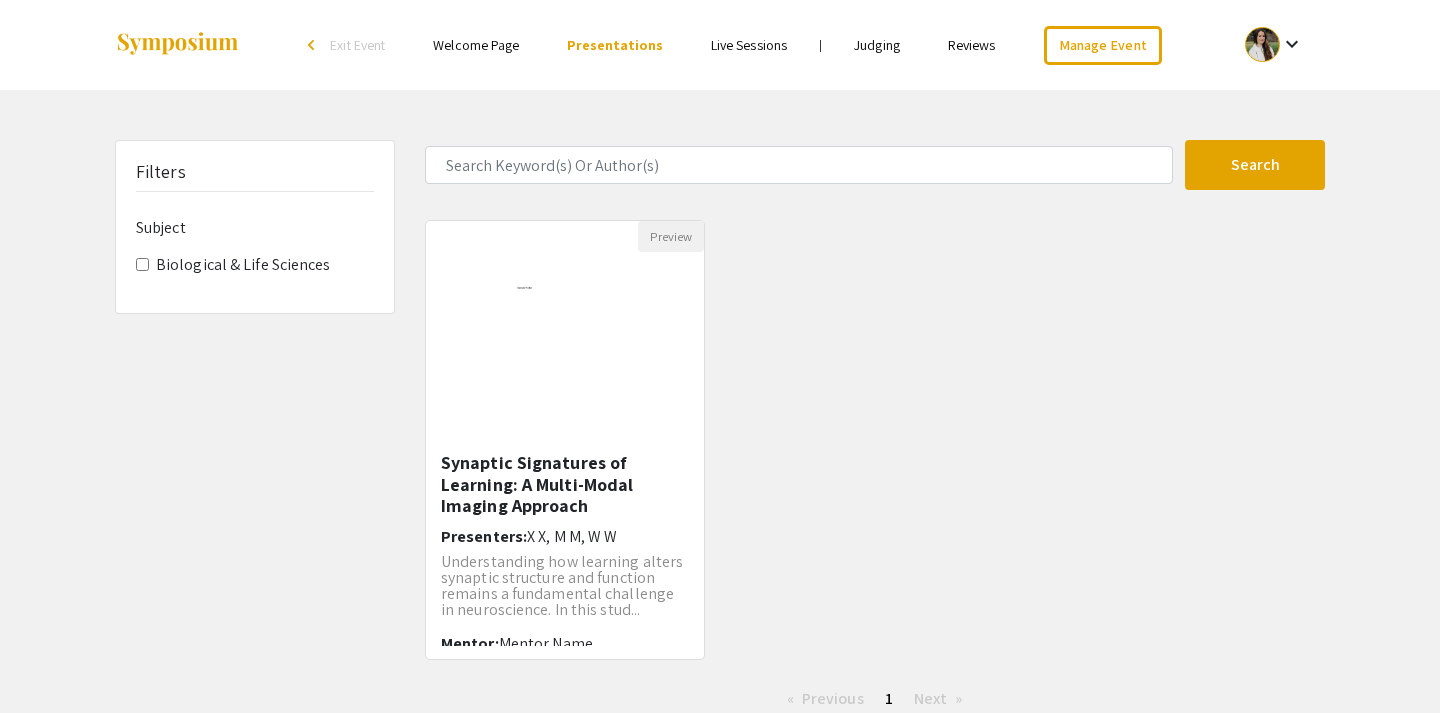 click on "Live Sessions" at bounding box center (749, 45) 